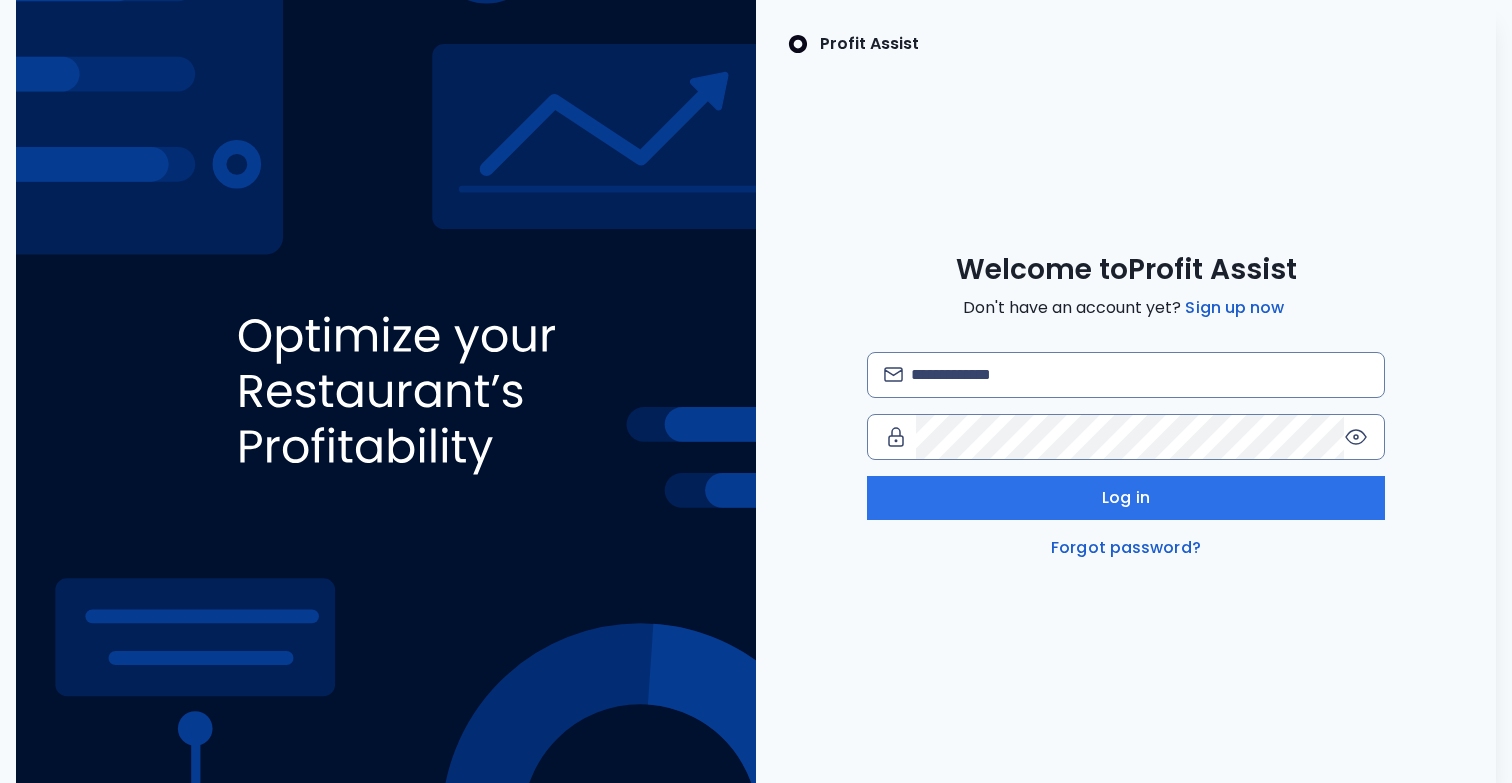 scroll, scrollTop: 0, scrollLeft: 0, axis: both 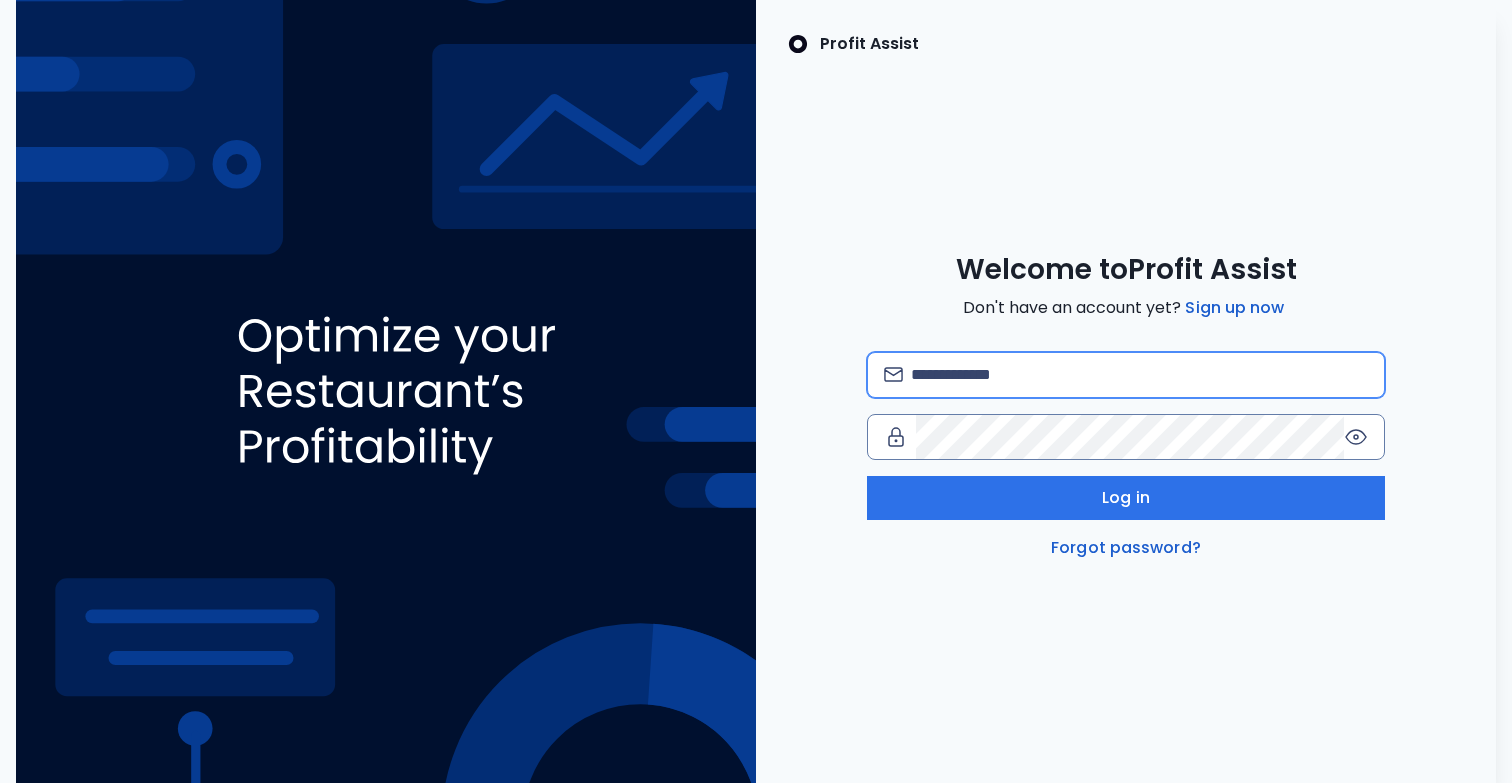 click at bounding box center (1139, 375) 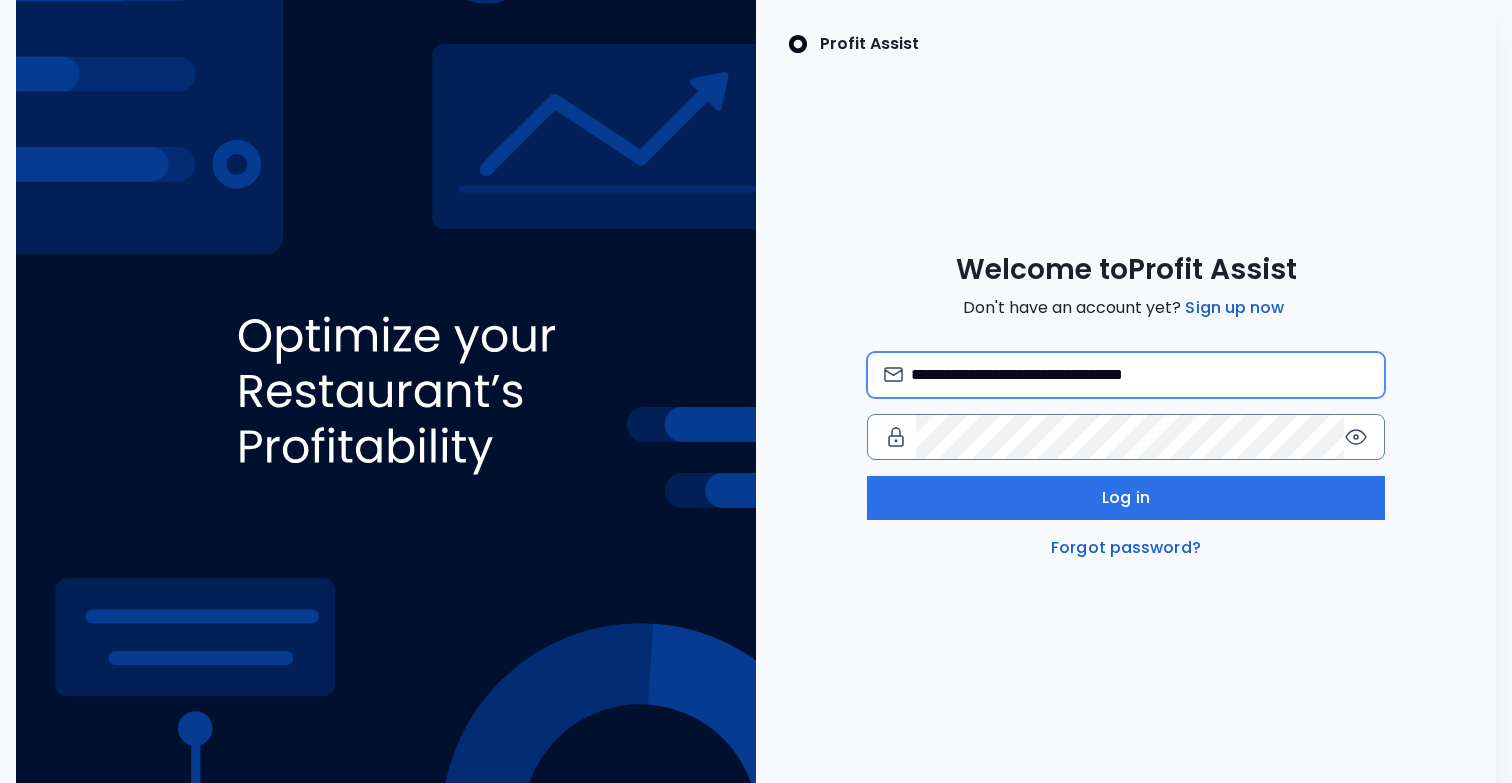 type on "**********" 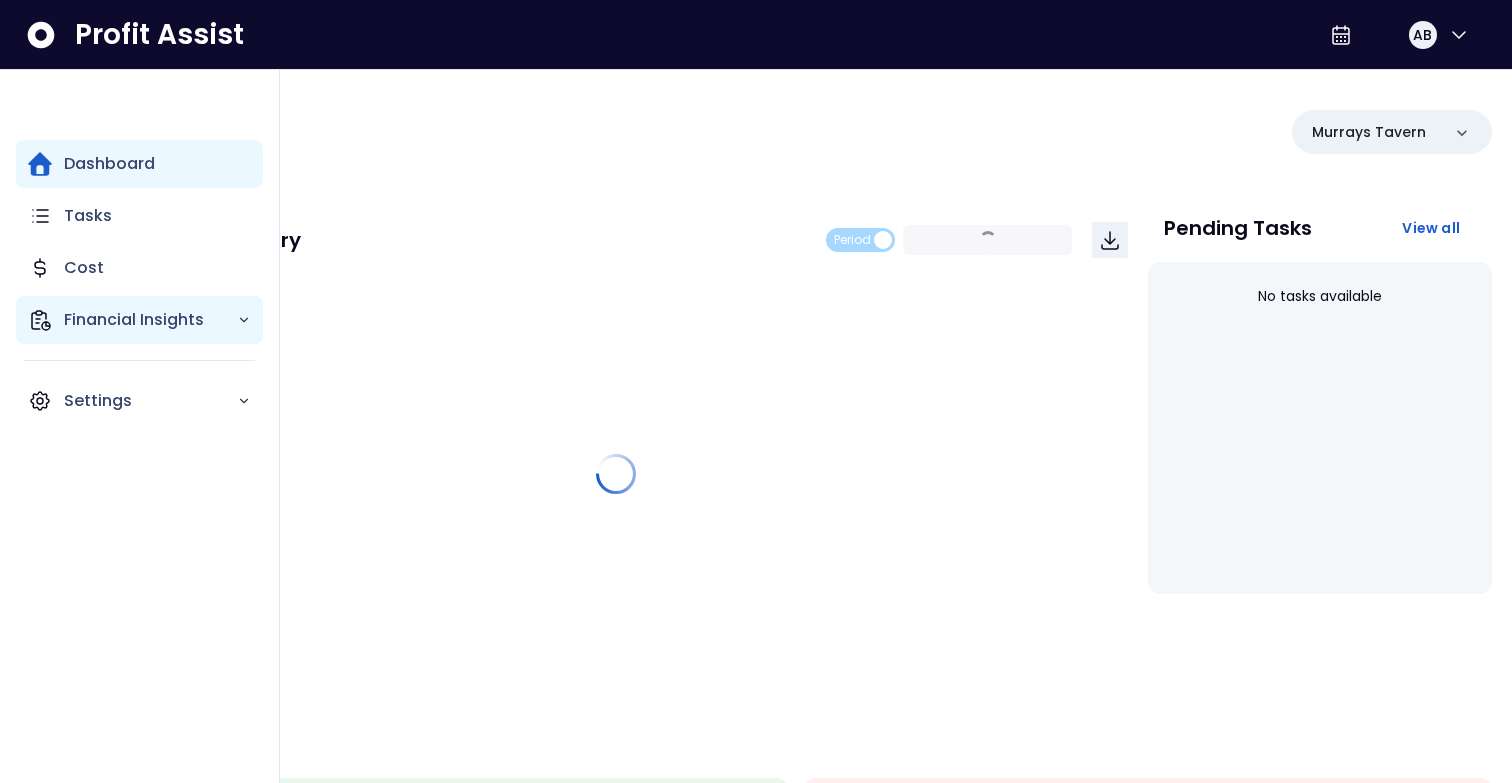 click on "Financial Insights" at bounding box center (139, 320) 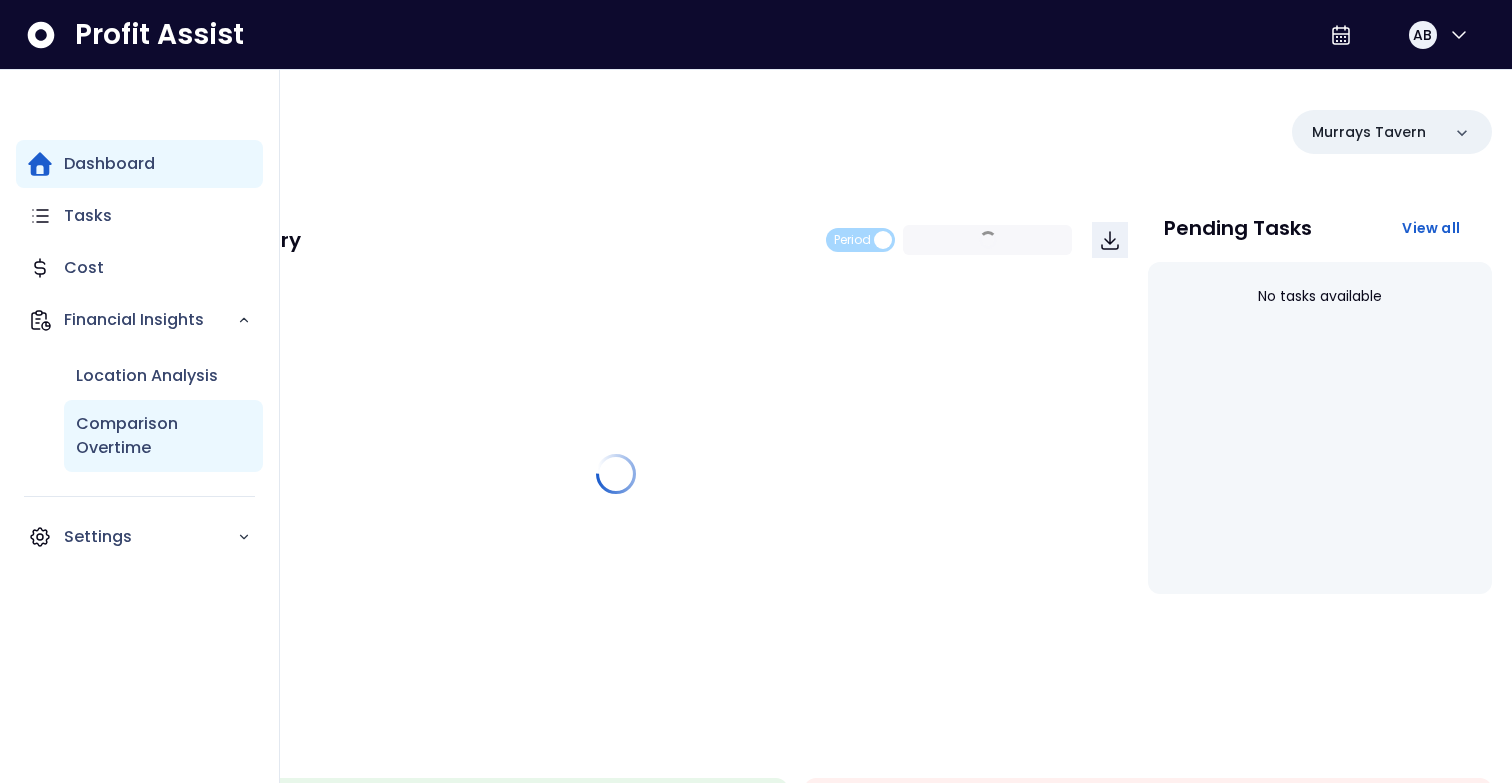 click on "Comparison Overtime" at bounding box center (163, 436) 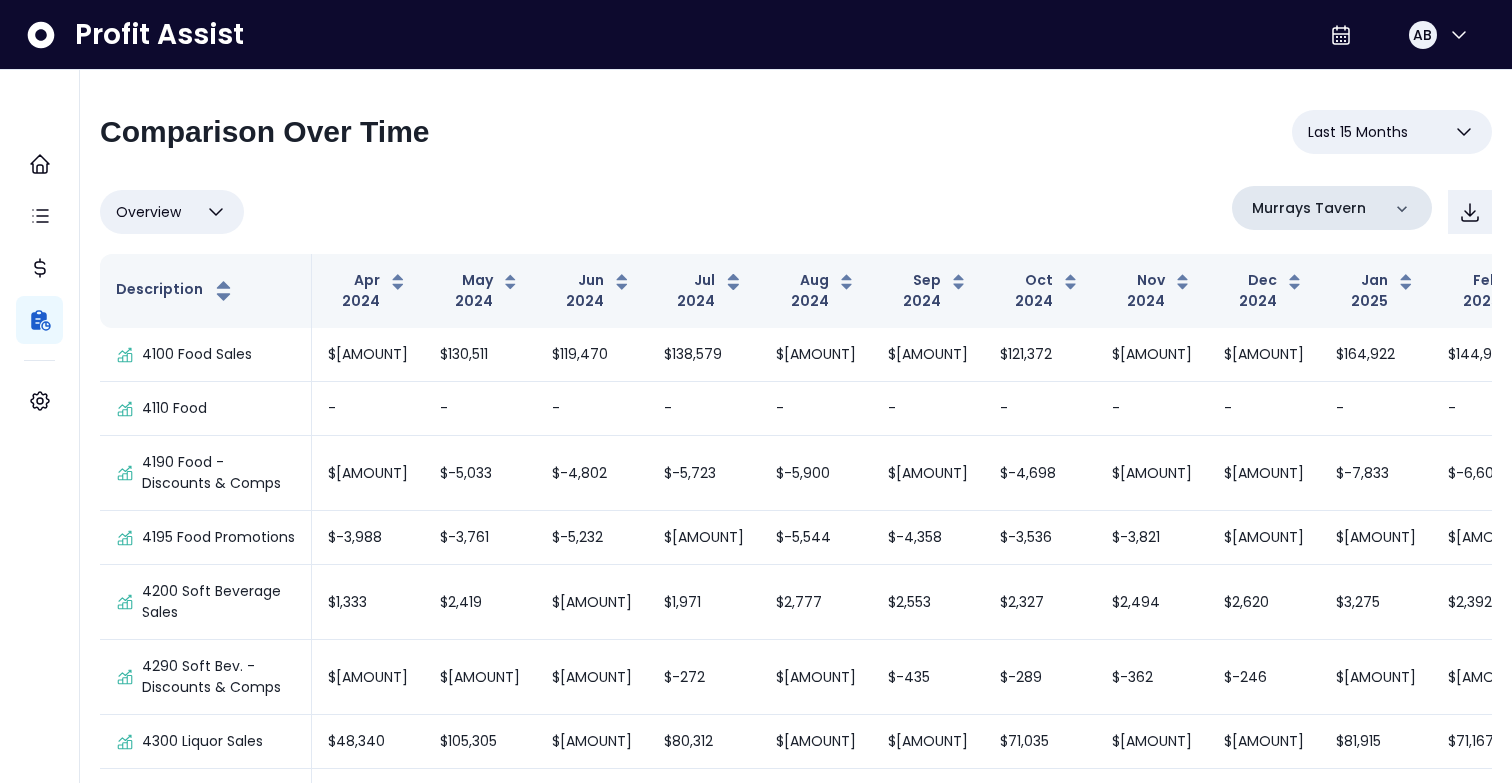 click on "Murrays Tavern" at bounding box center (1309, 208) 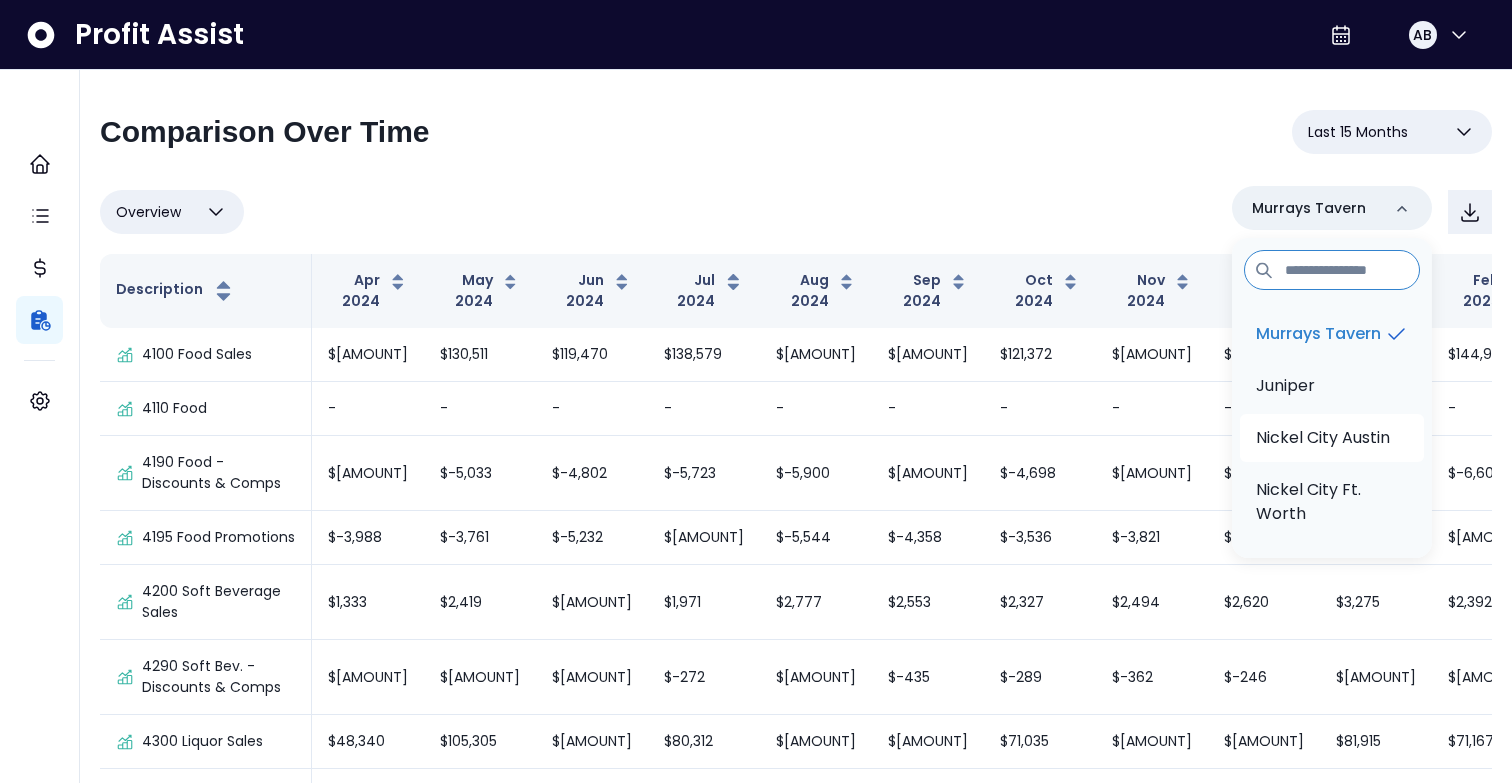 scroll, scrollTop: 20, scrollLeft: 0, axis: vertical 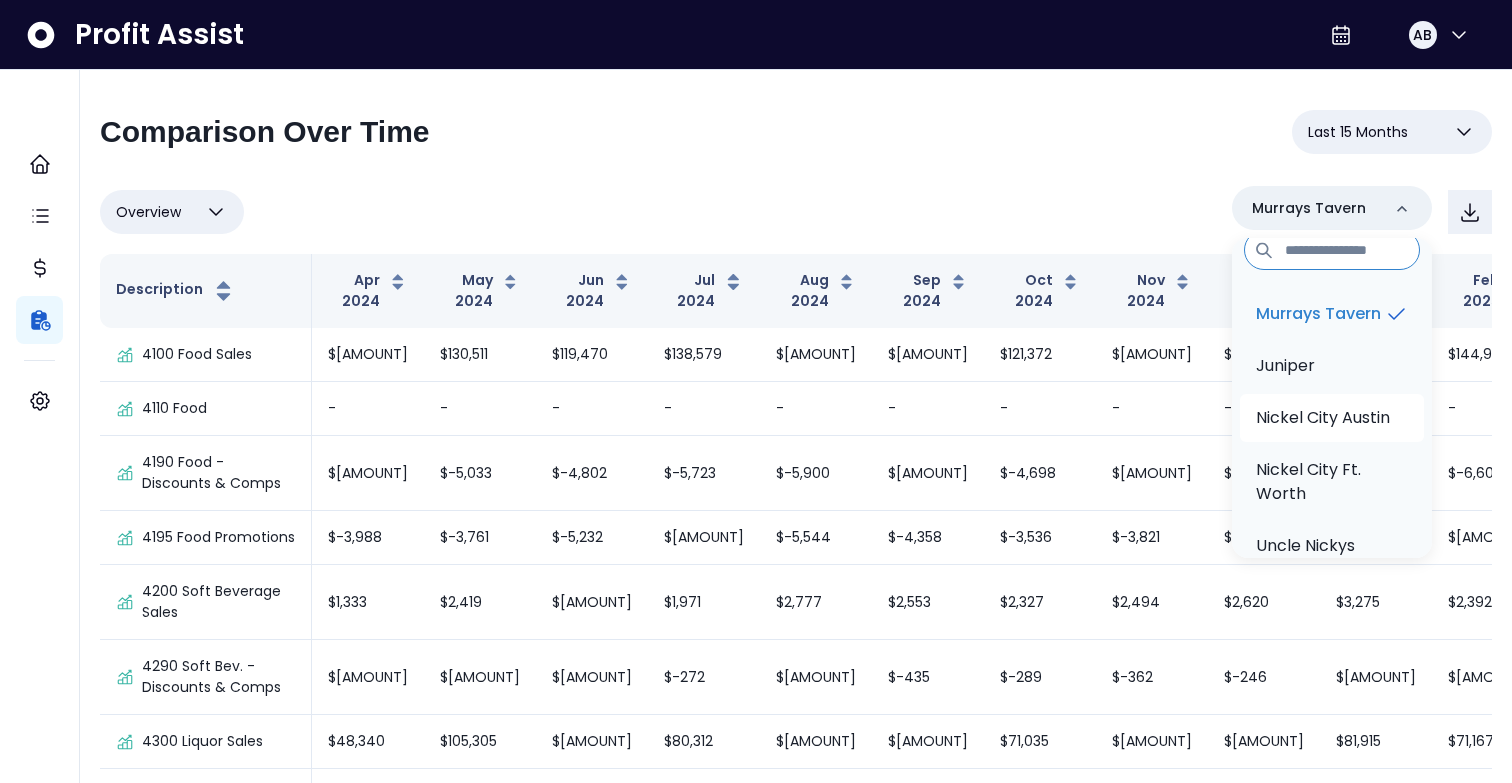 click on "Nickel City Austin" at bounding box center [1323, 418] 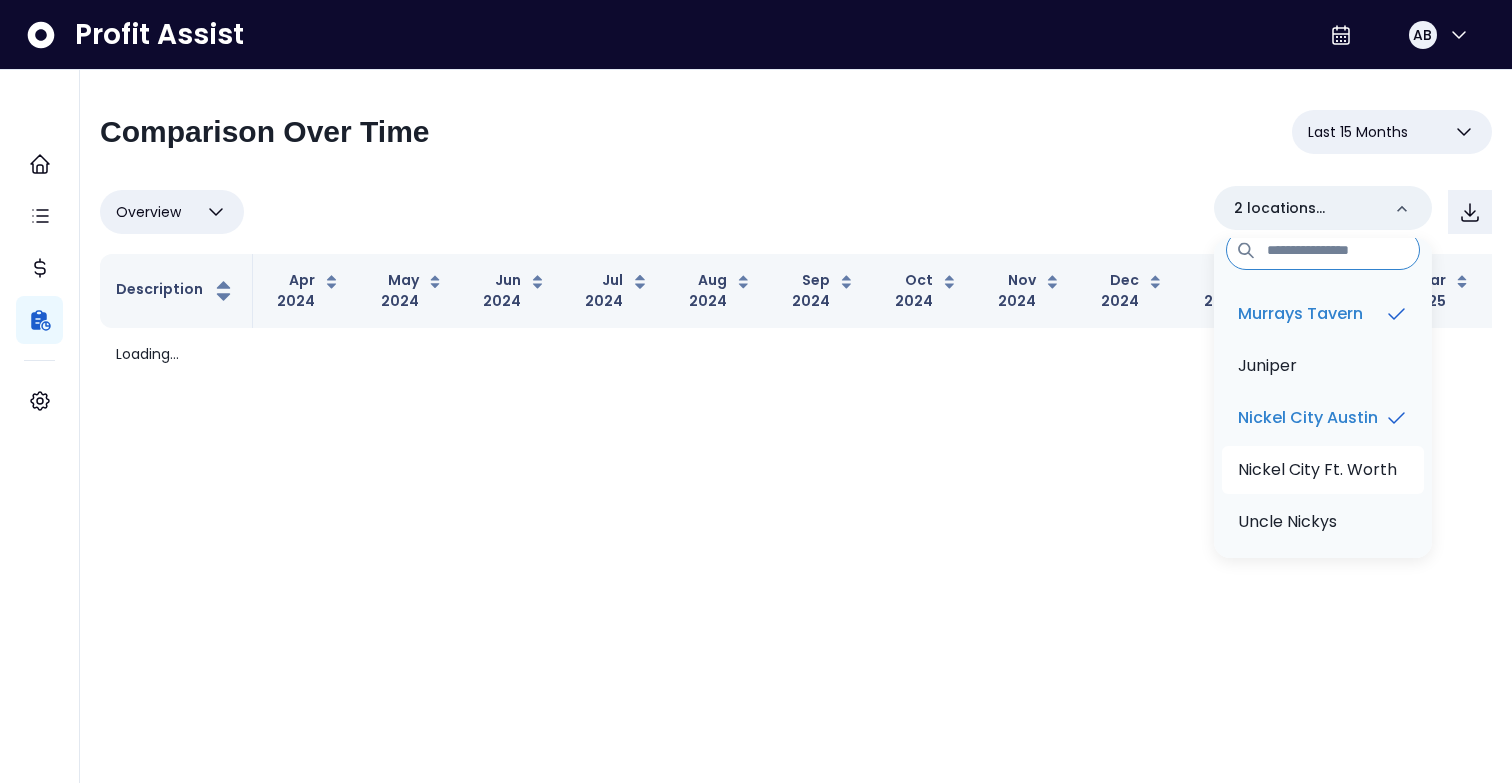 click on "Nickel City Ft. Worth" at bounding box center (1317, 470) 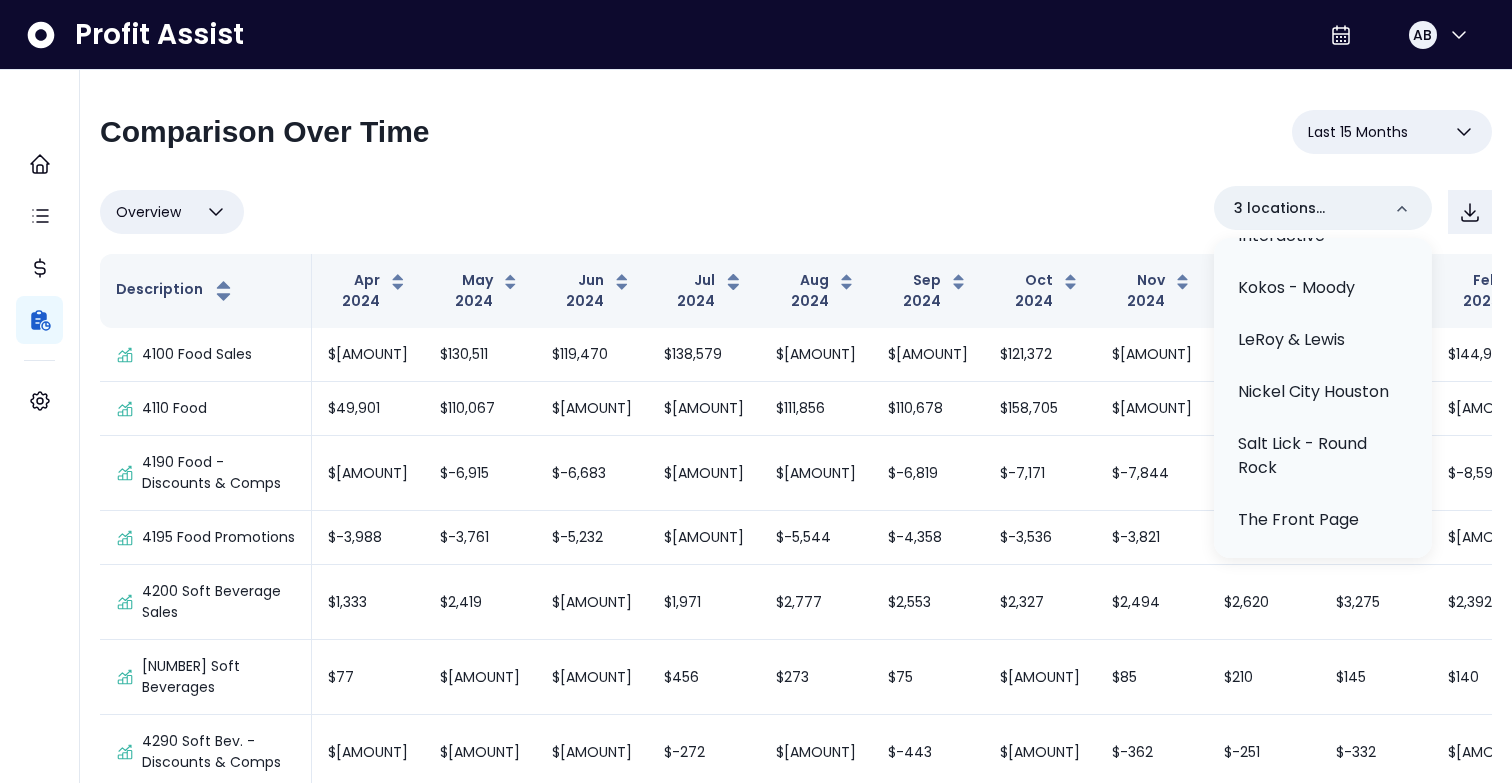 scroll, scrollTop: 623, scrollLeft: 0, axis: vertical 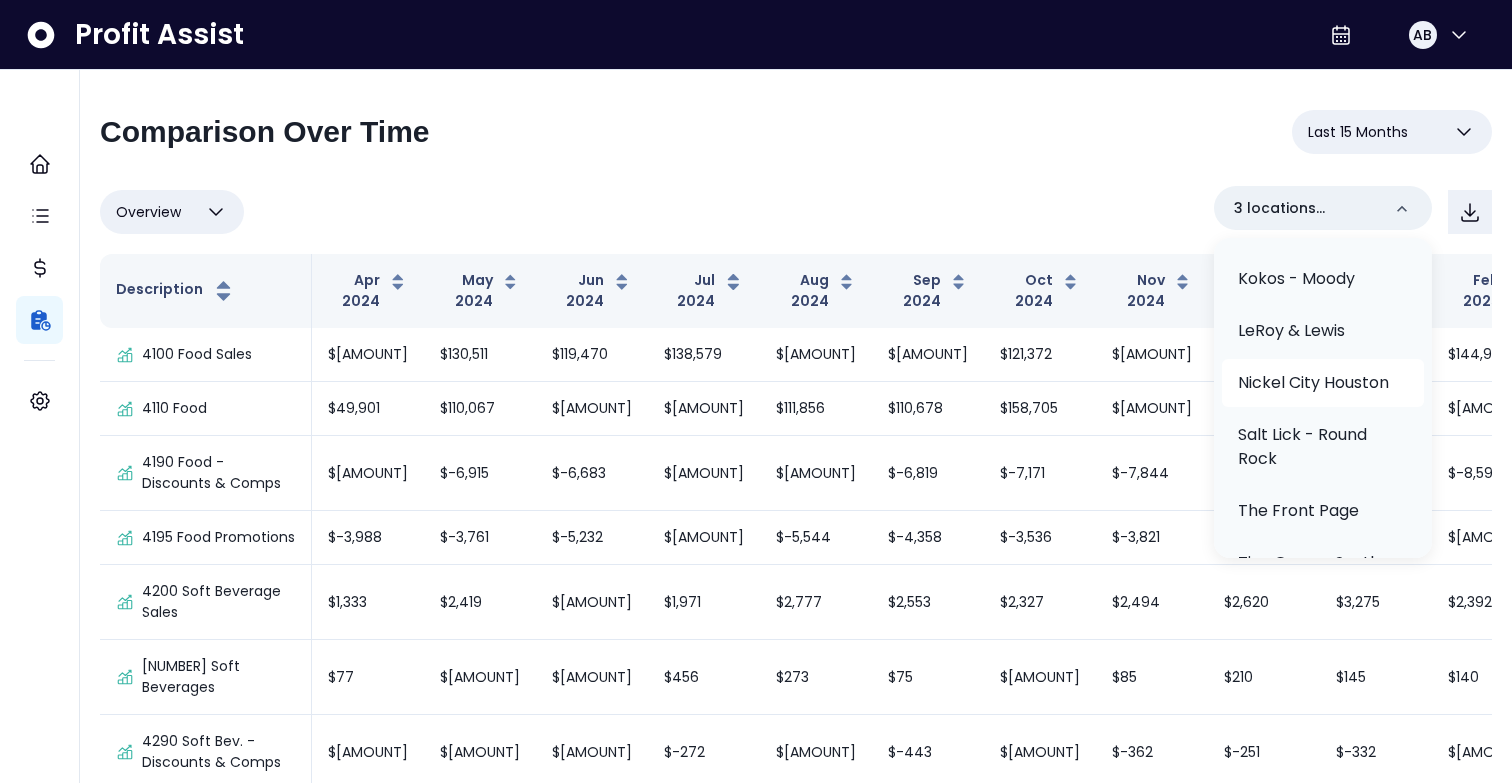 click on "Nickel City Houston" at bounding box center [1313, 383] 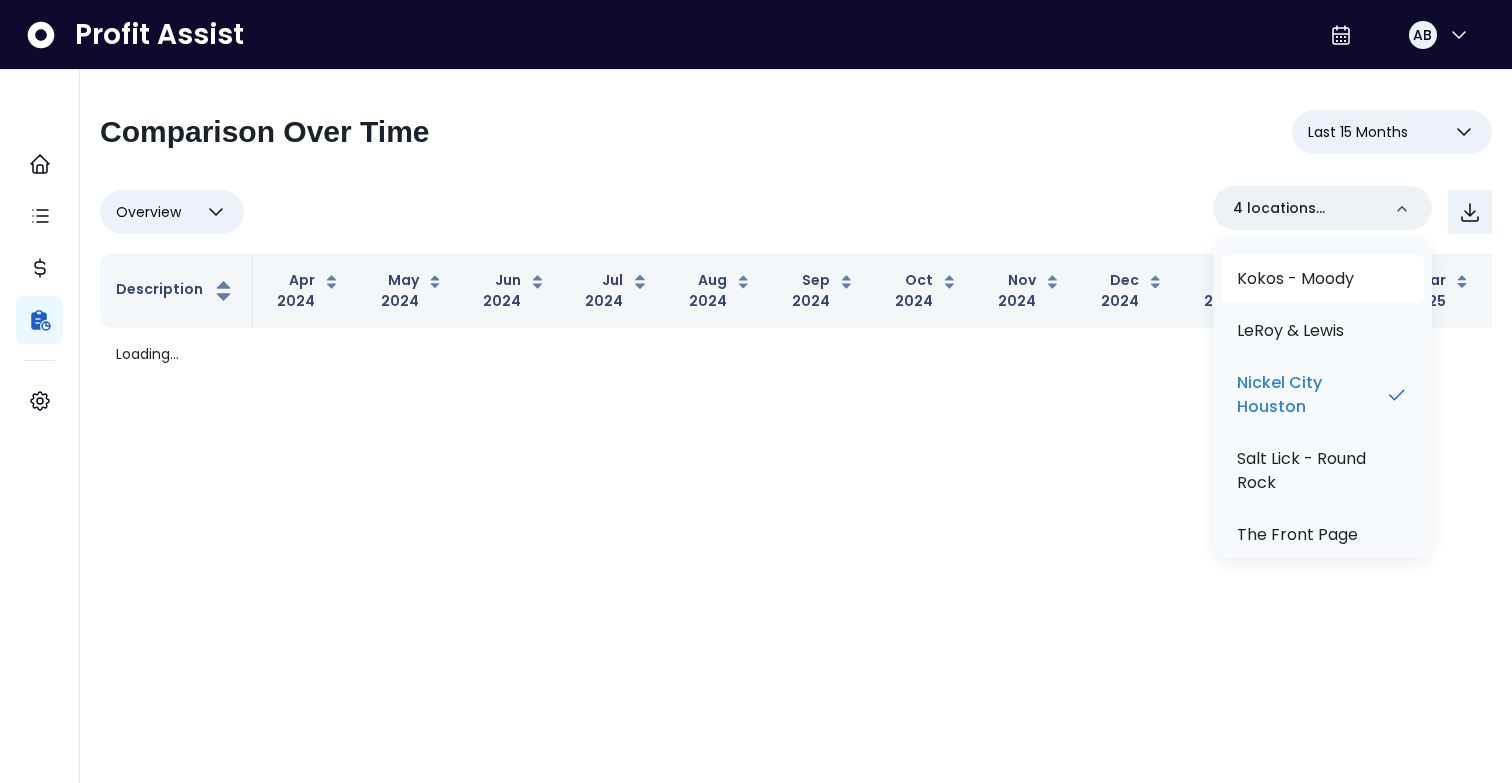 scroll, scrollTop: 0, scrollLeft: 0, axis: both 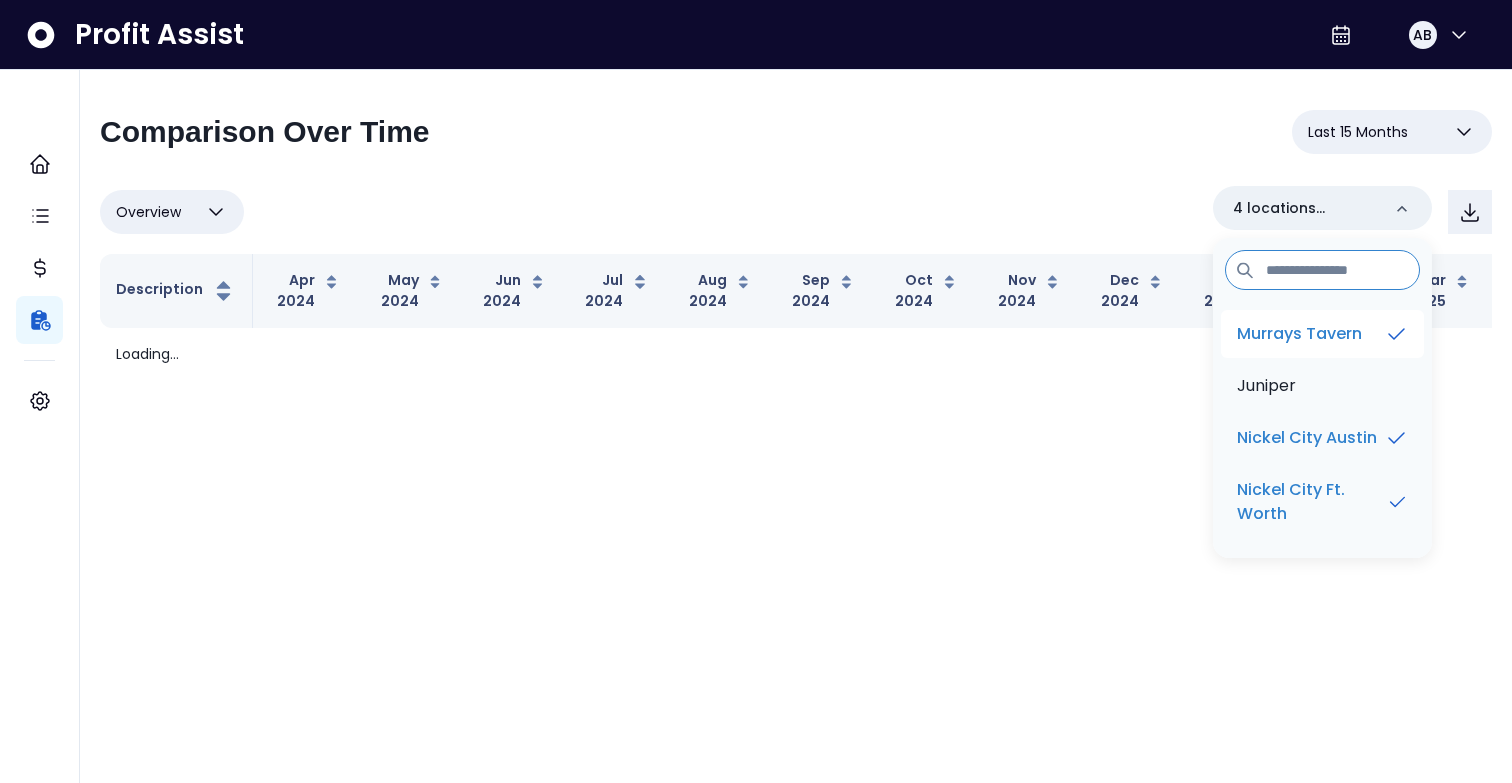 click on "Murrays Tavern" at bounding box center [1299, 334] 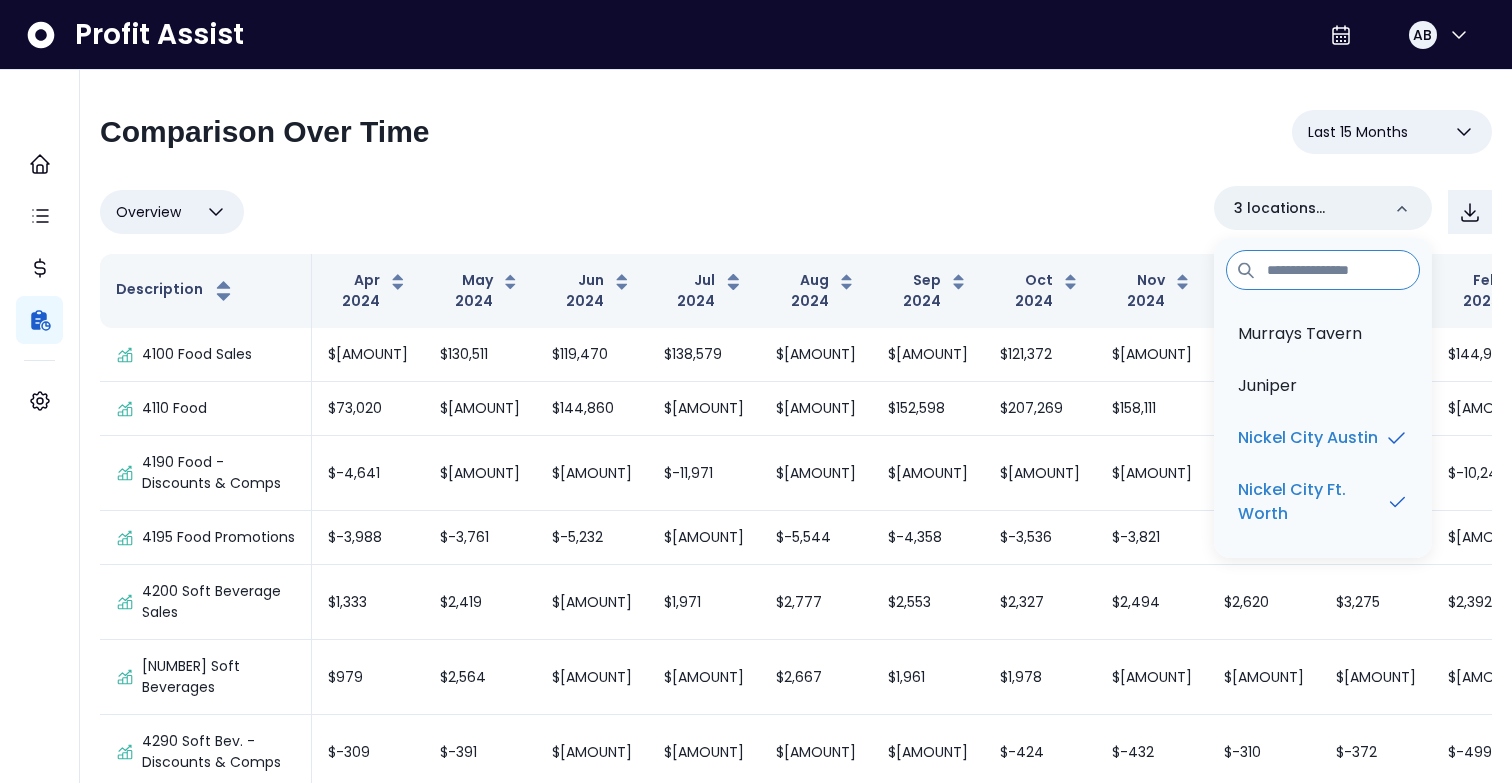 click on "Last 15 Months" at bounding box center [1358, 132] 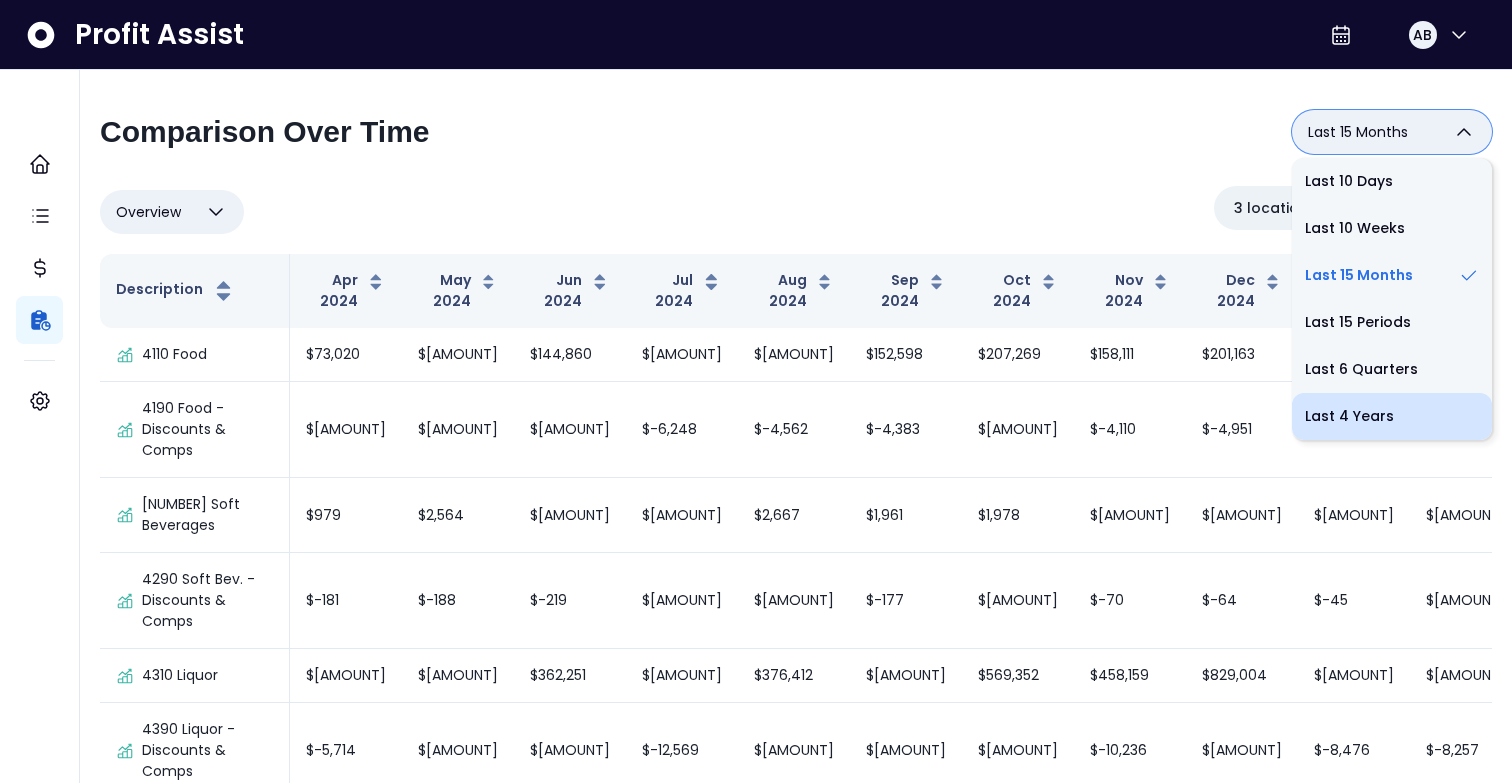 click on "Last 4 Years" at bounding box center (1392, 416) 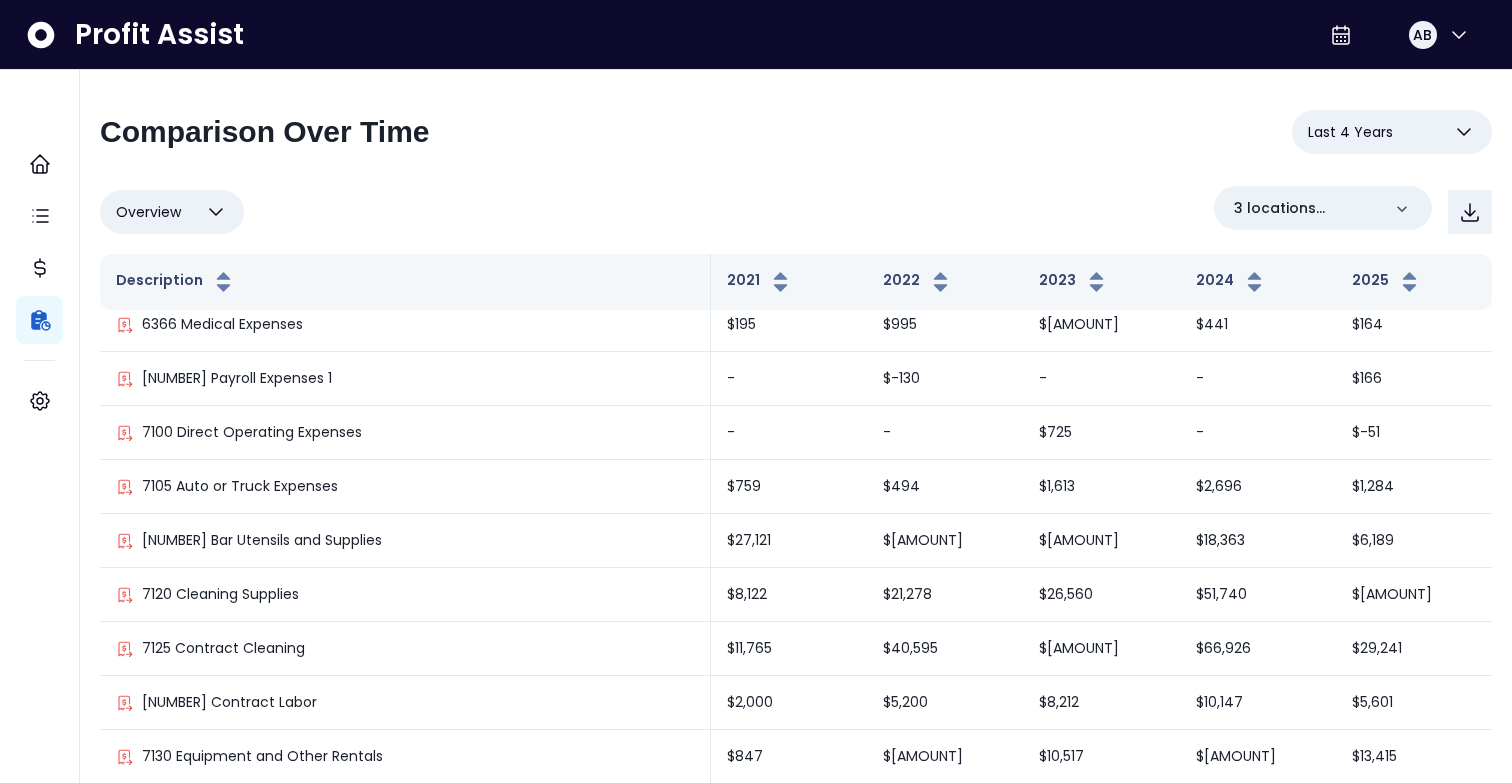type 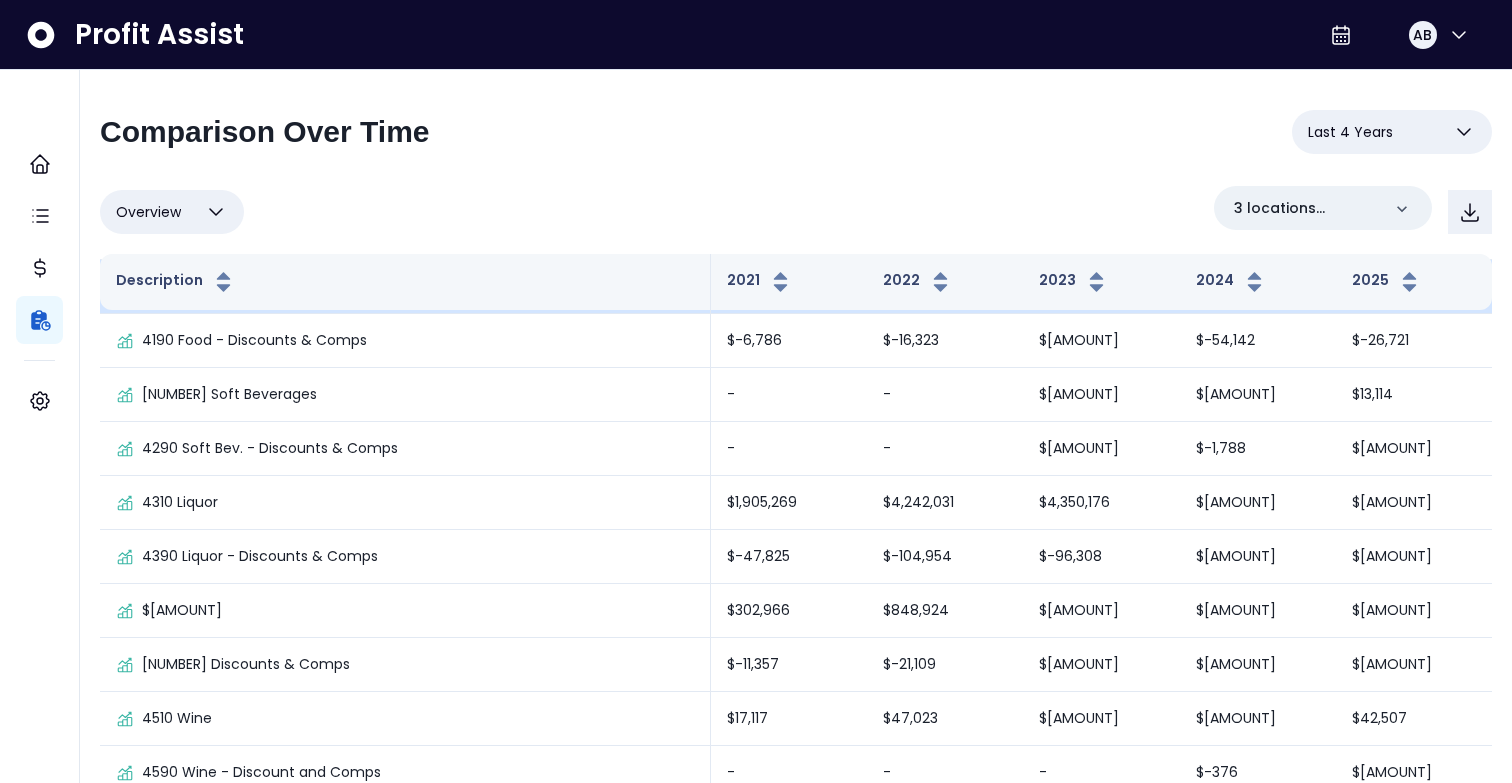 scroll, scrollTop: 0, scrollLeft: 0, axis: both 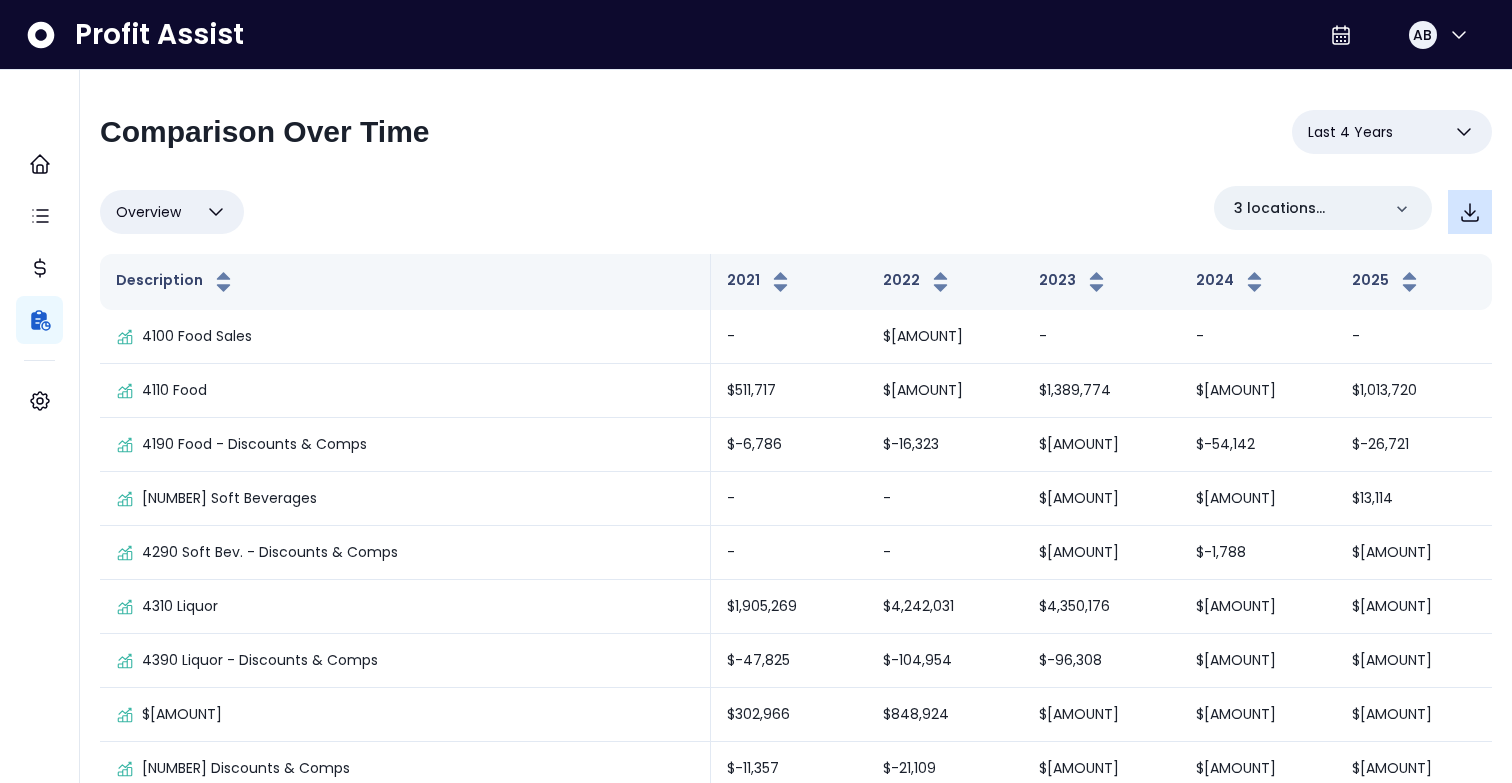 click 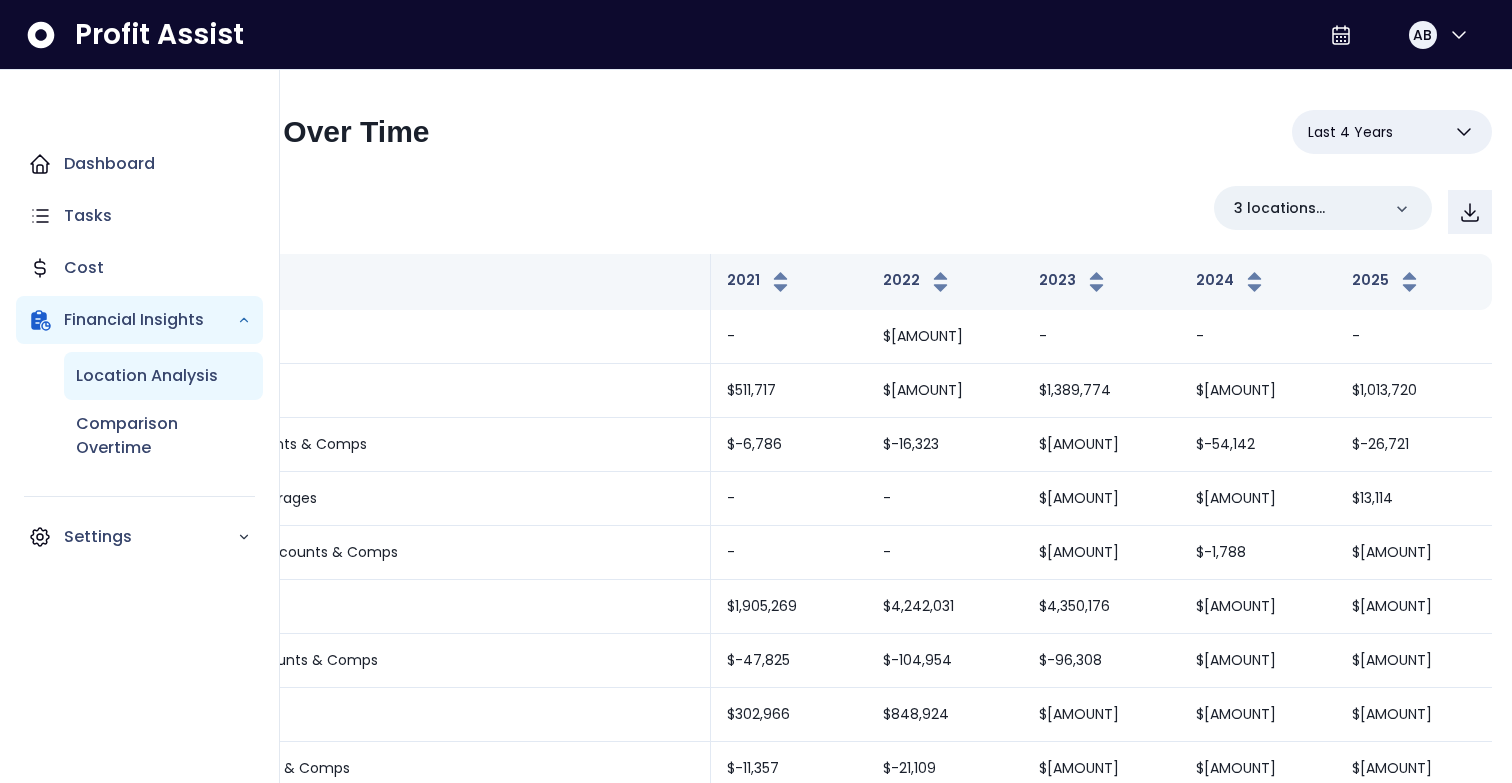 click on "Location Analysis" at bounding box center [147, 376] 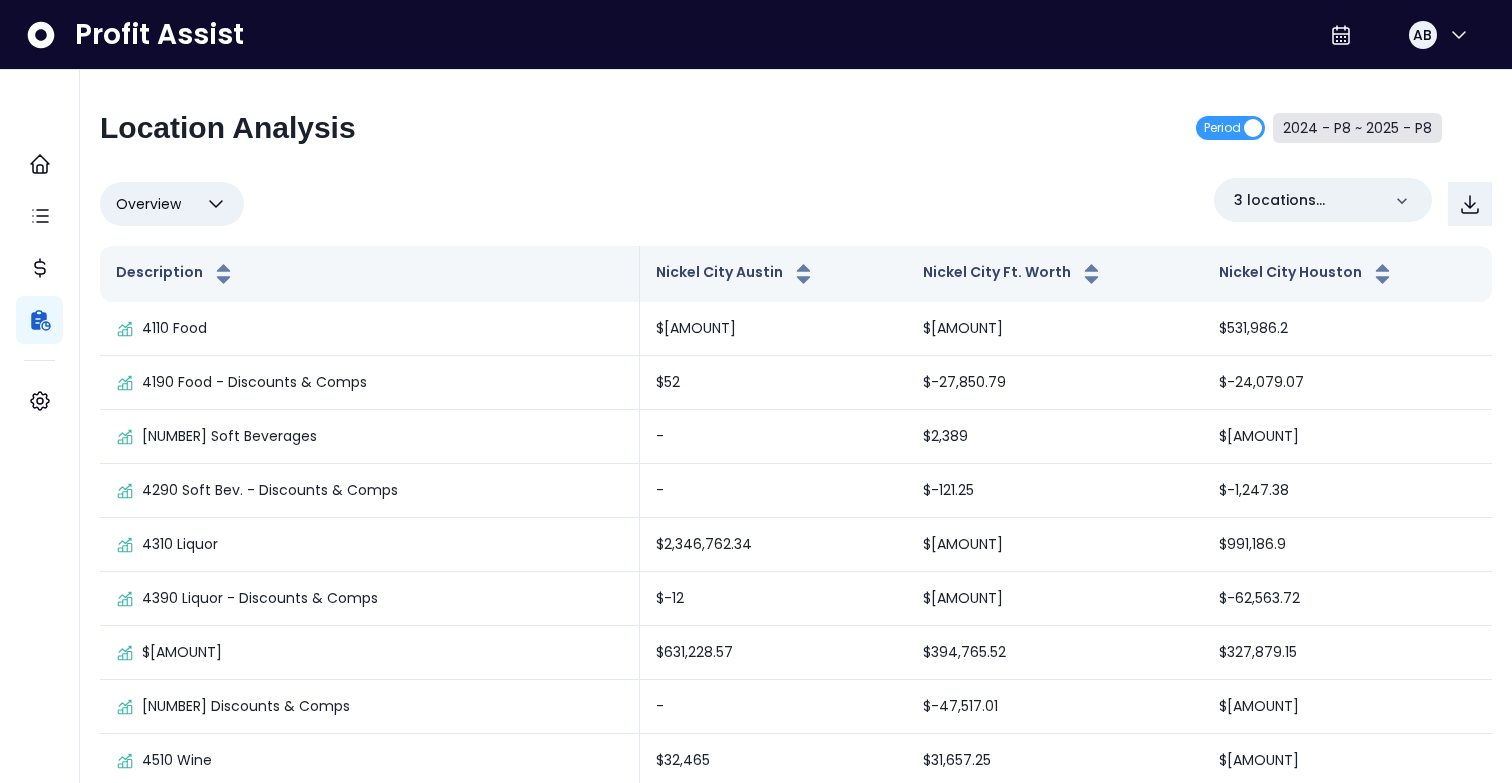 click on "2024 - P8 ~ 2025 - P8" at bounding box center (1357, 128) 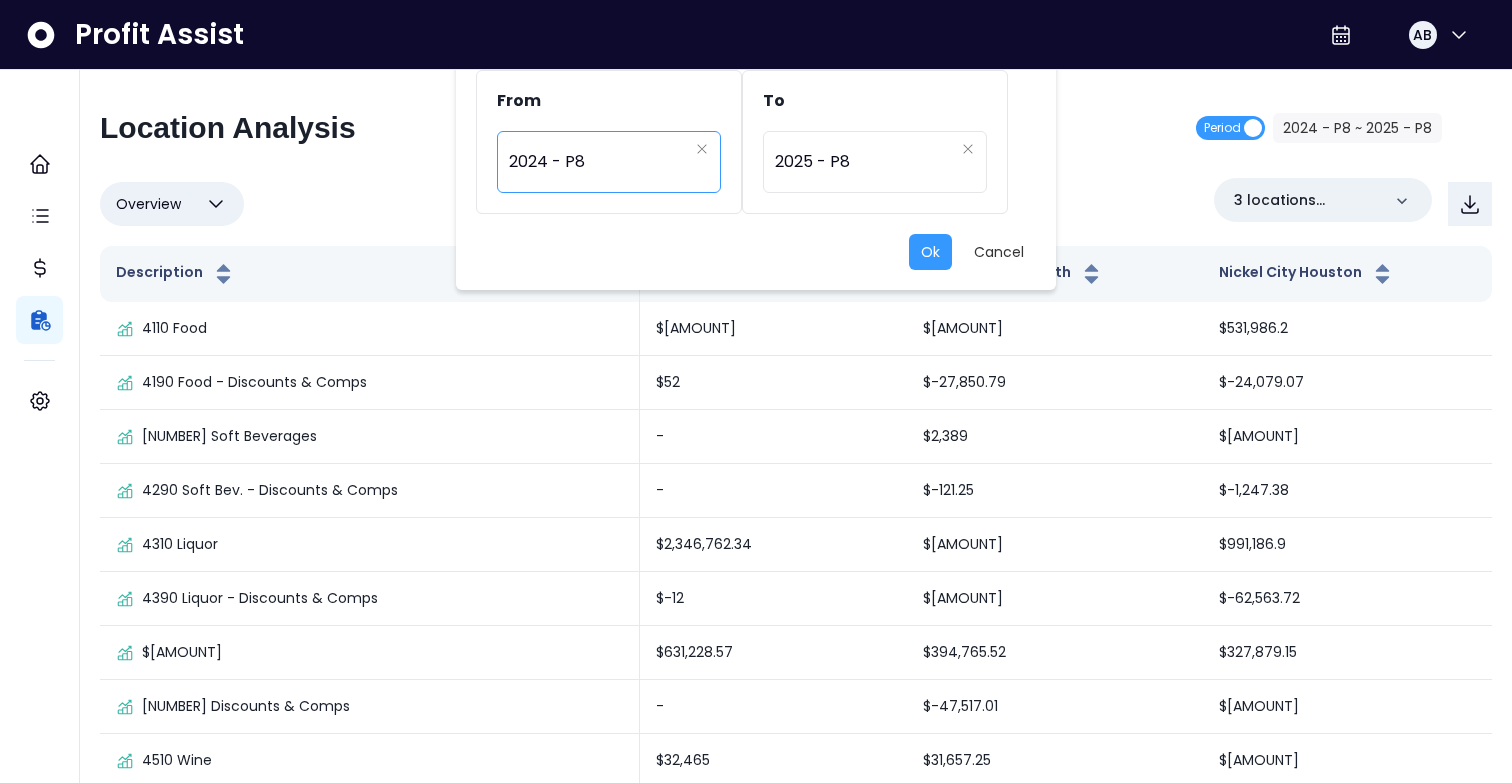 click on "2024 - P8" at bounding box center (598, 162) 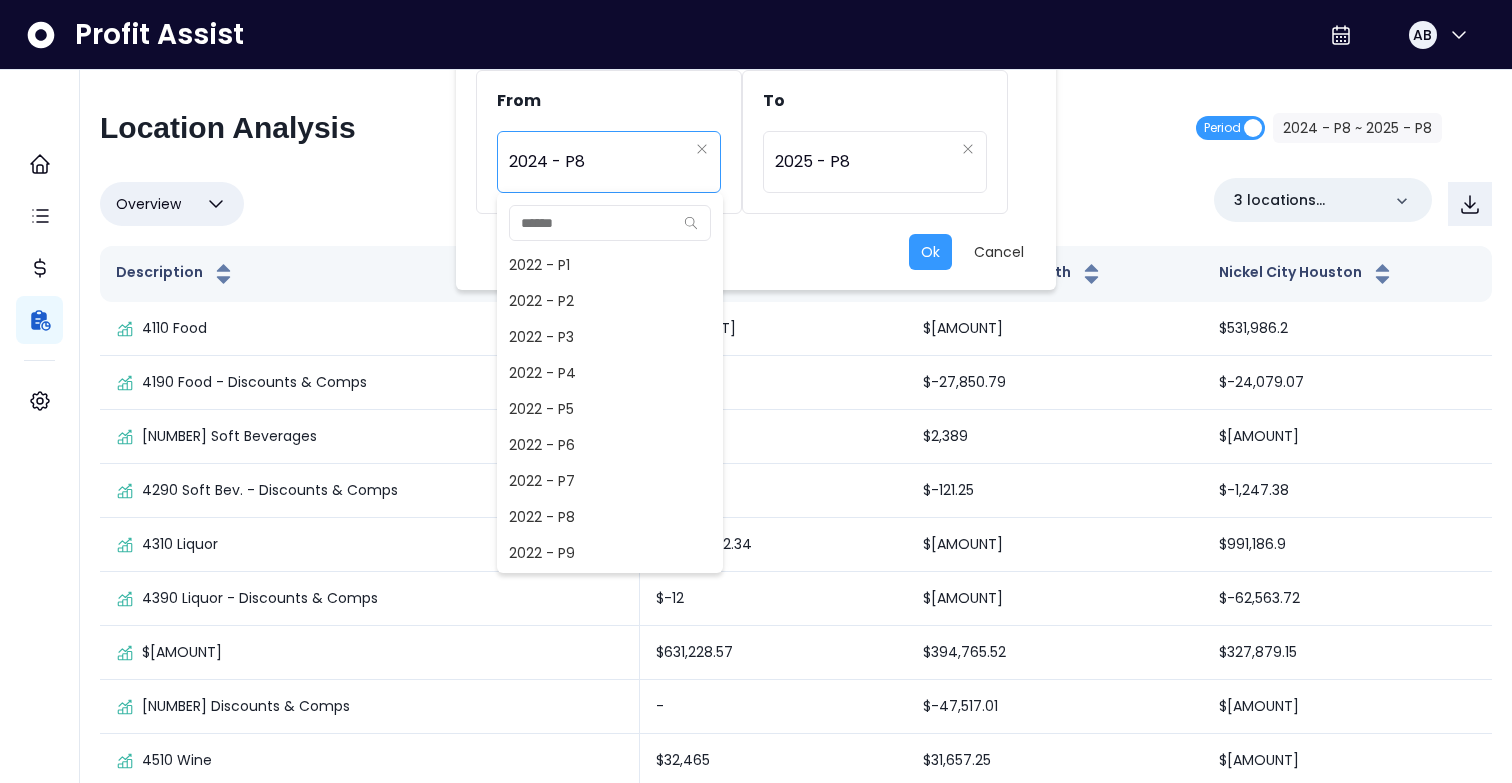 scroll, scrollTop: 900, scrollLeft: 0, axis: vertical 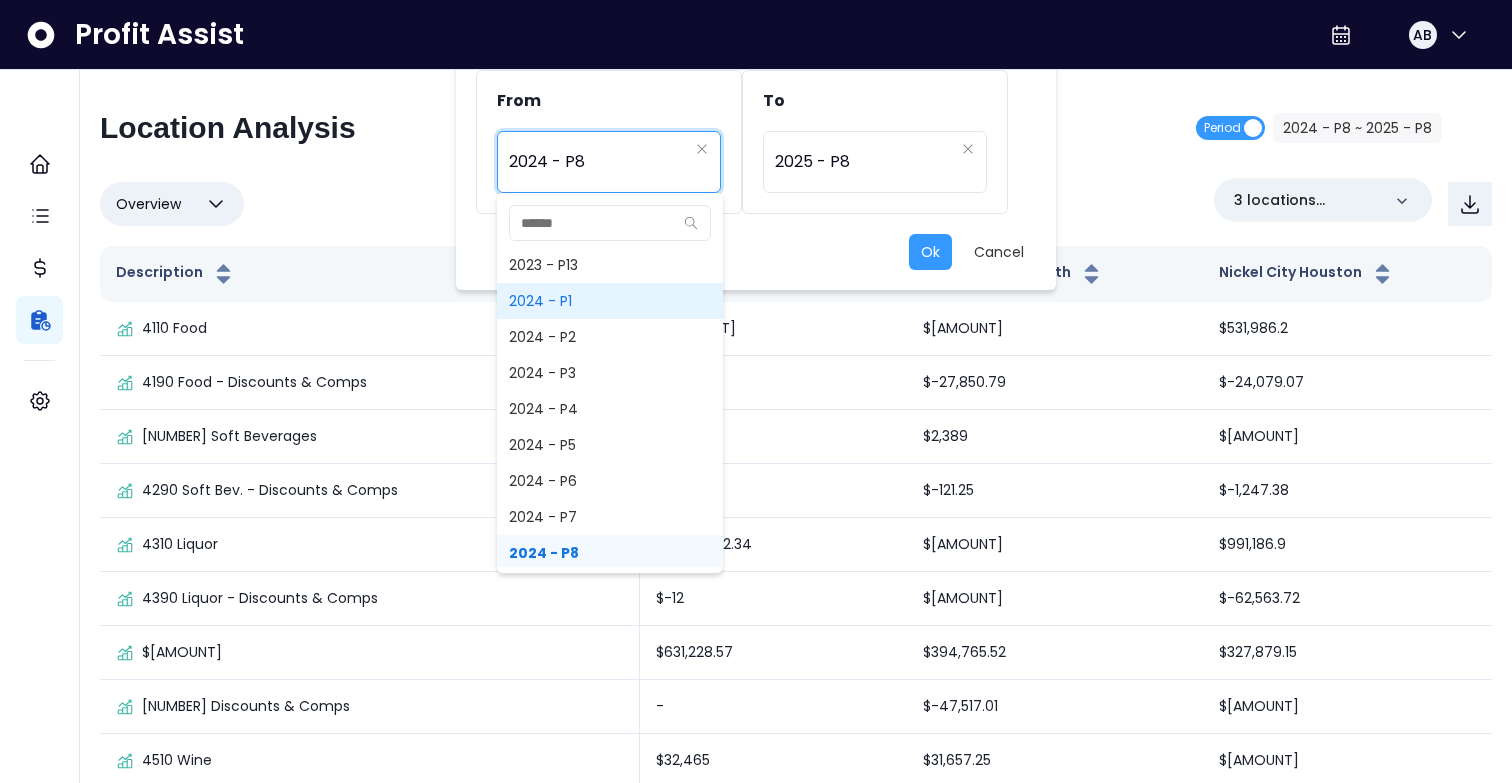 click on "2024 - P1" at bounding box center (610, 301) 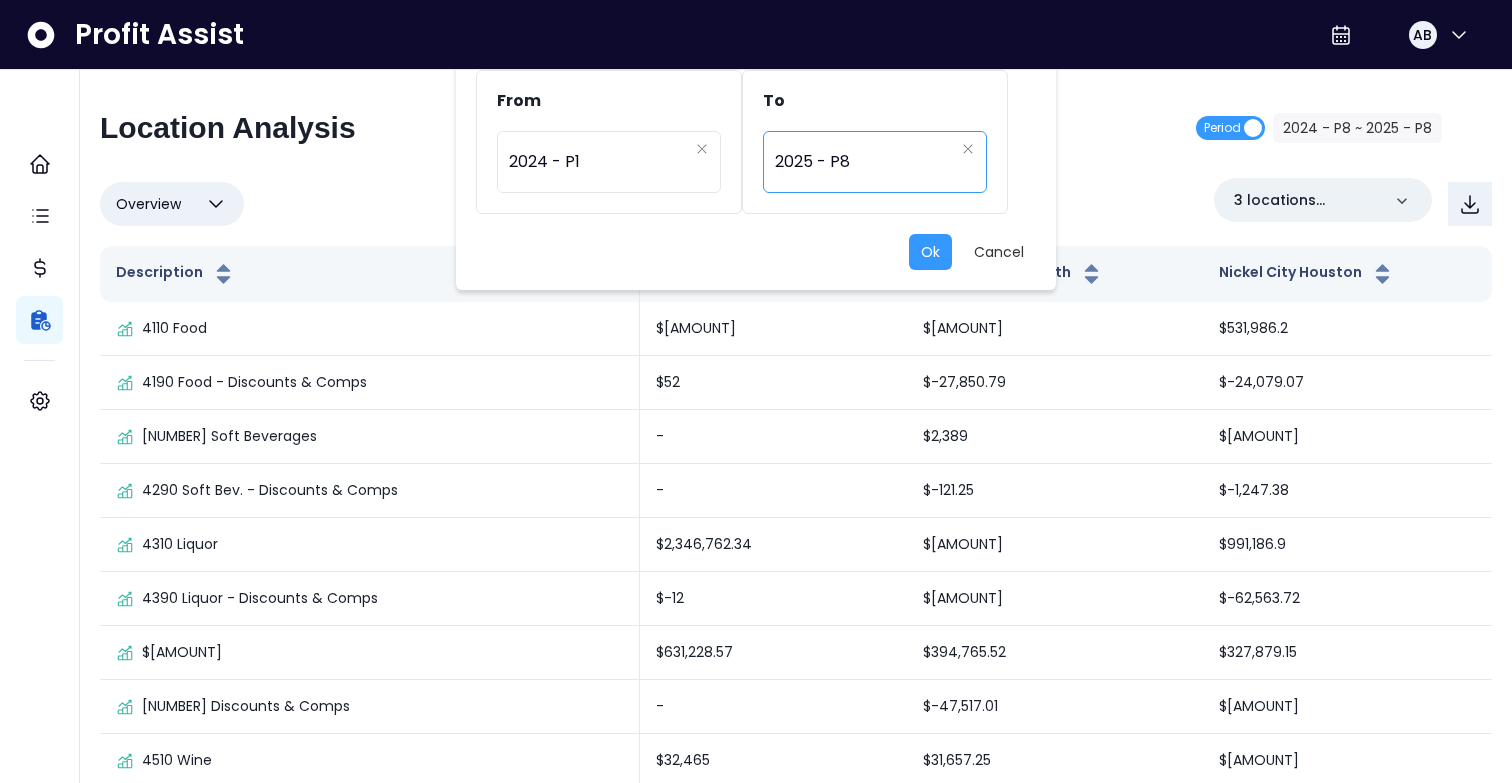 click on "2025 - P8" at bounding box center (864, 162) 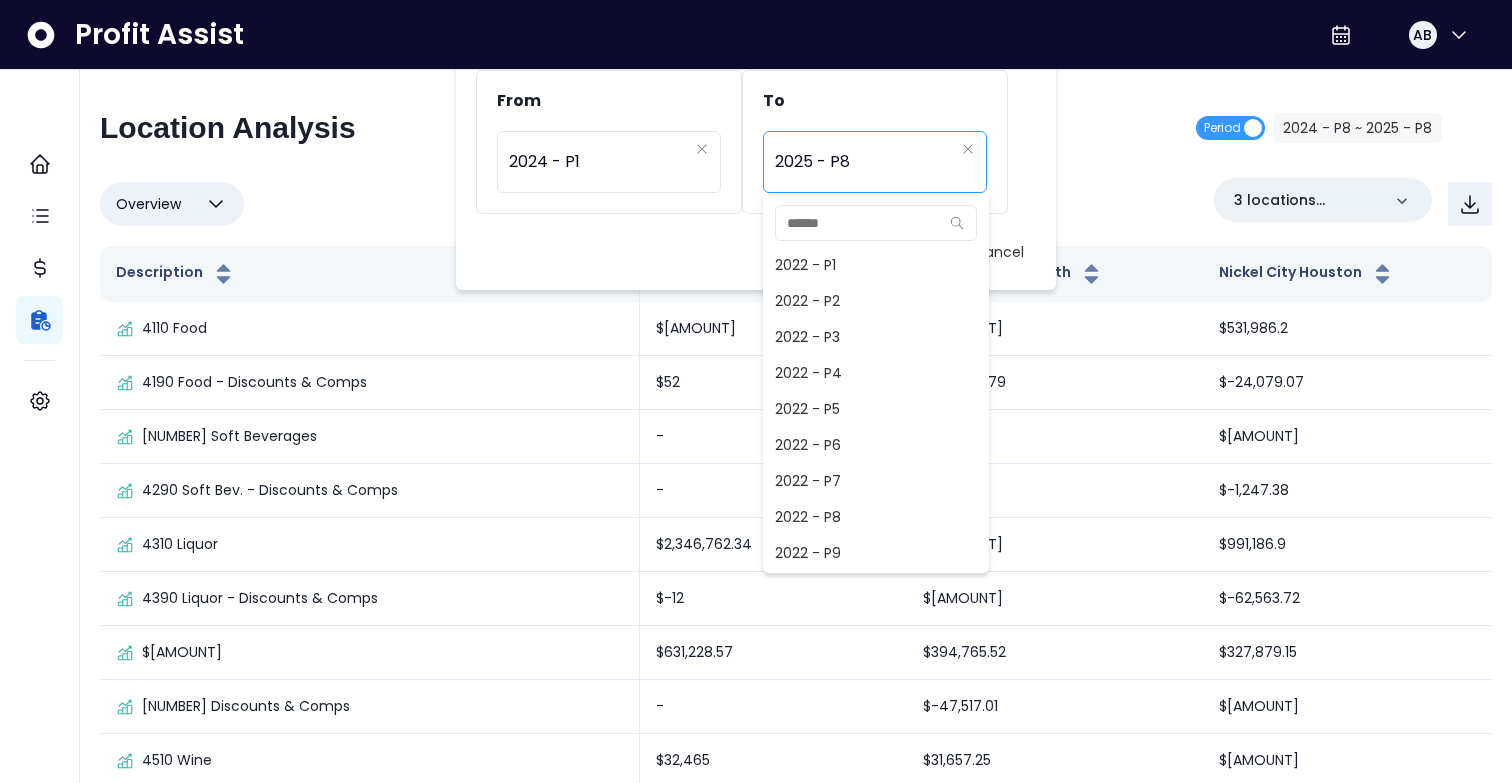 scroll, scrollTop: 1368, scrollLeft: 0, axis: vertical 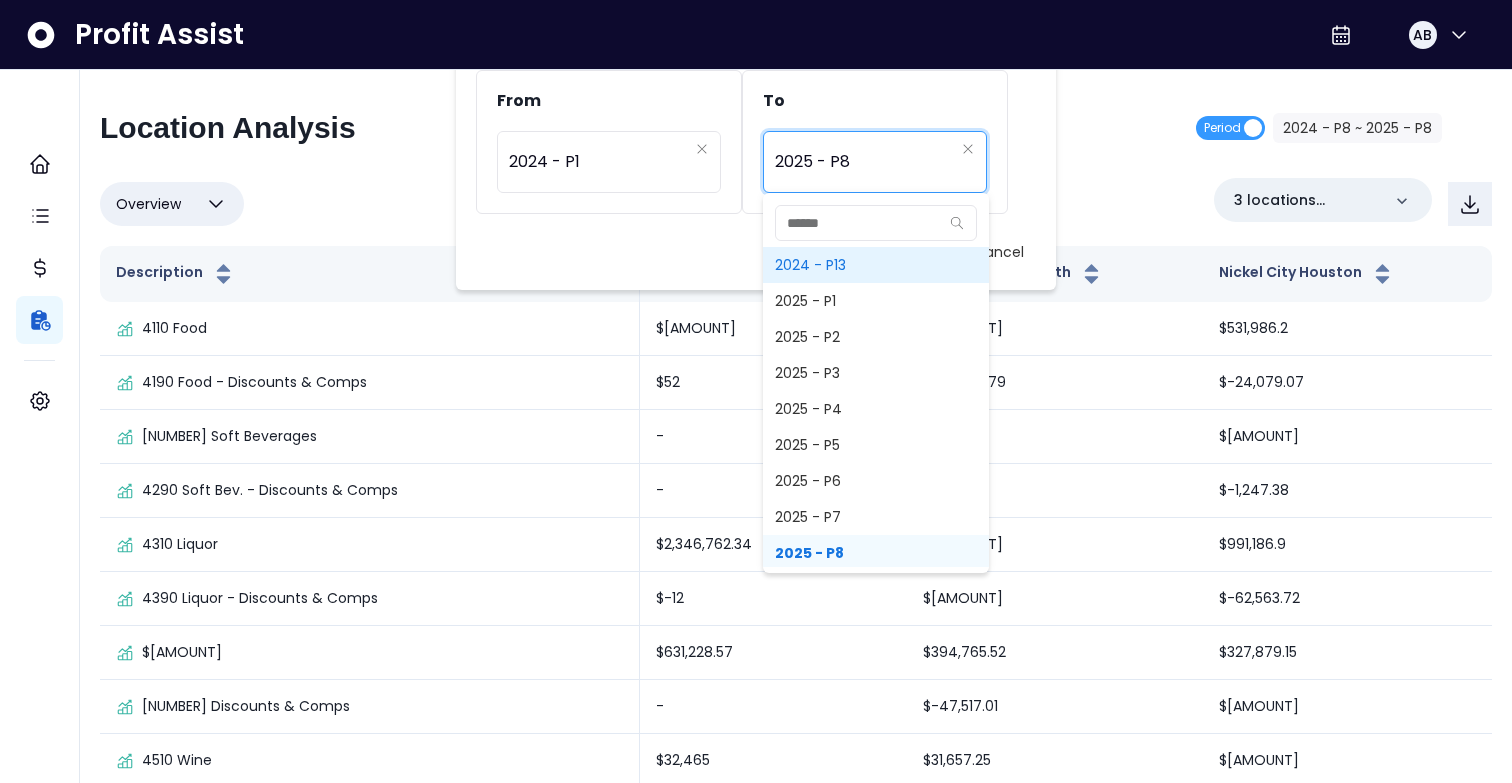 click on "2024 - P13" at bounding box center [876, 265] 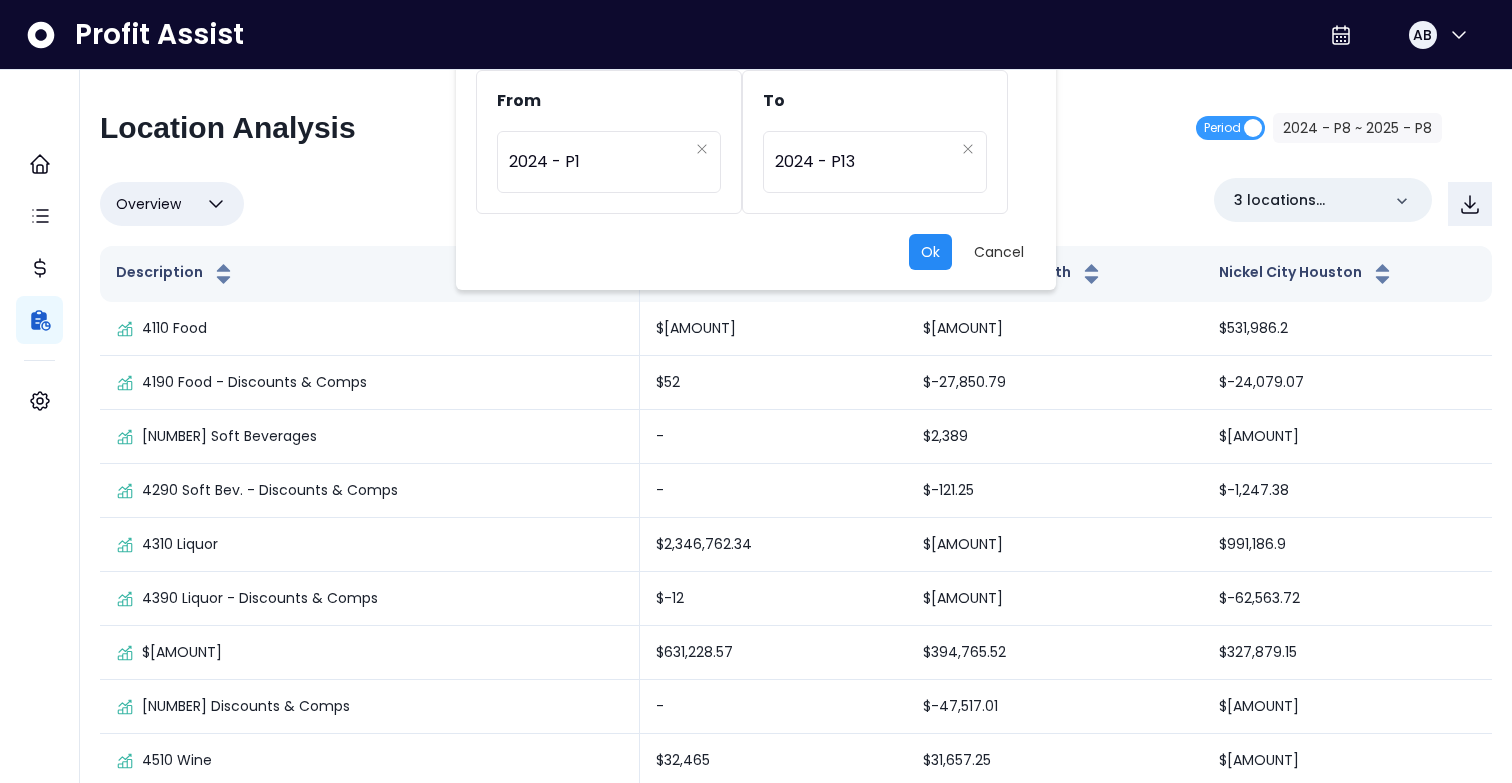 click on "Ok" at bounding box center [930, 252] 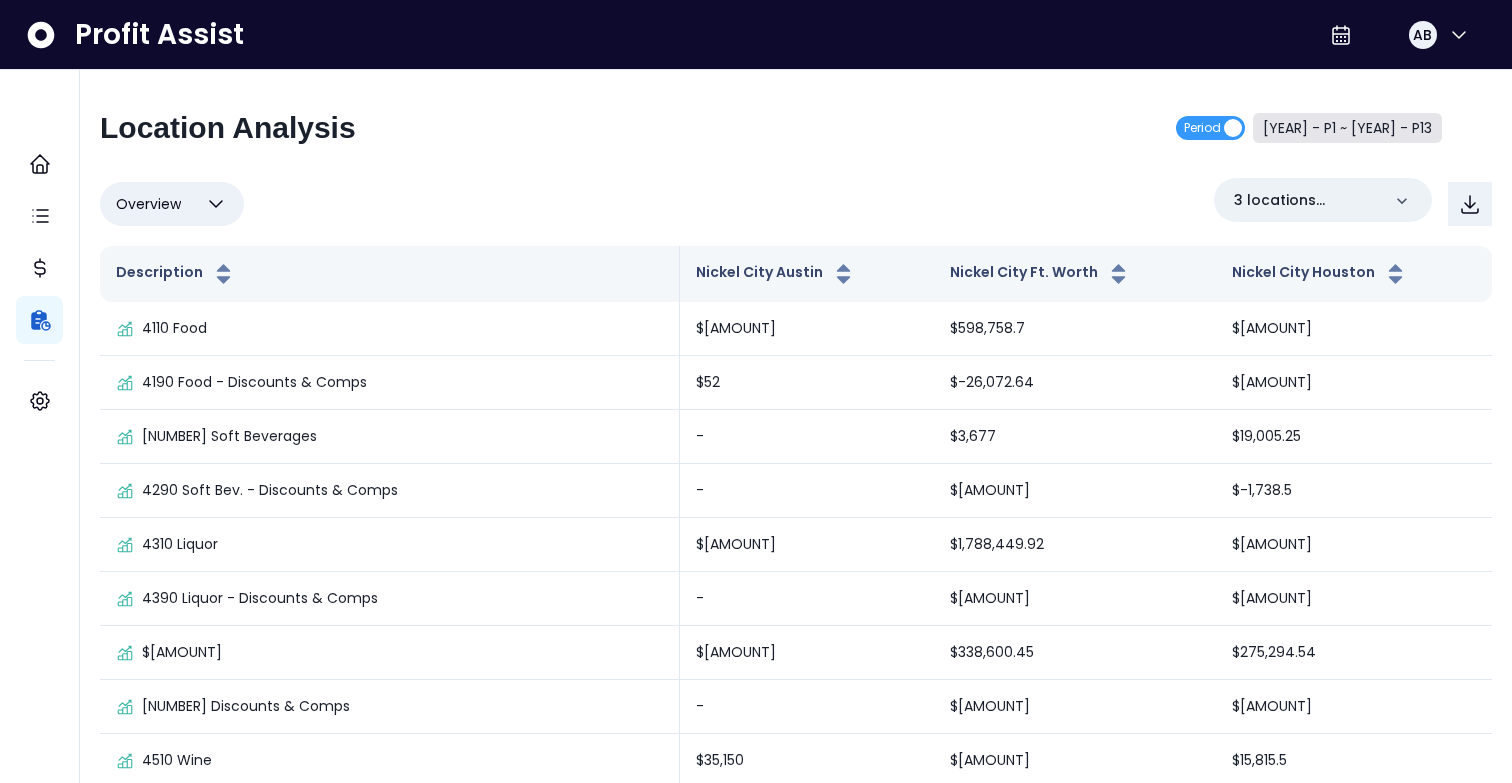 scroll, scrollTop: 83, scrollLeft: 0, axis: vertical 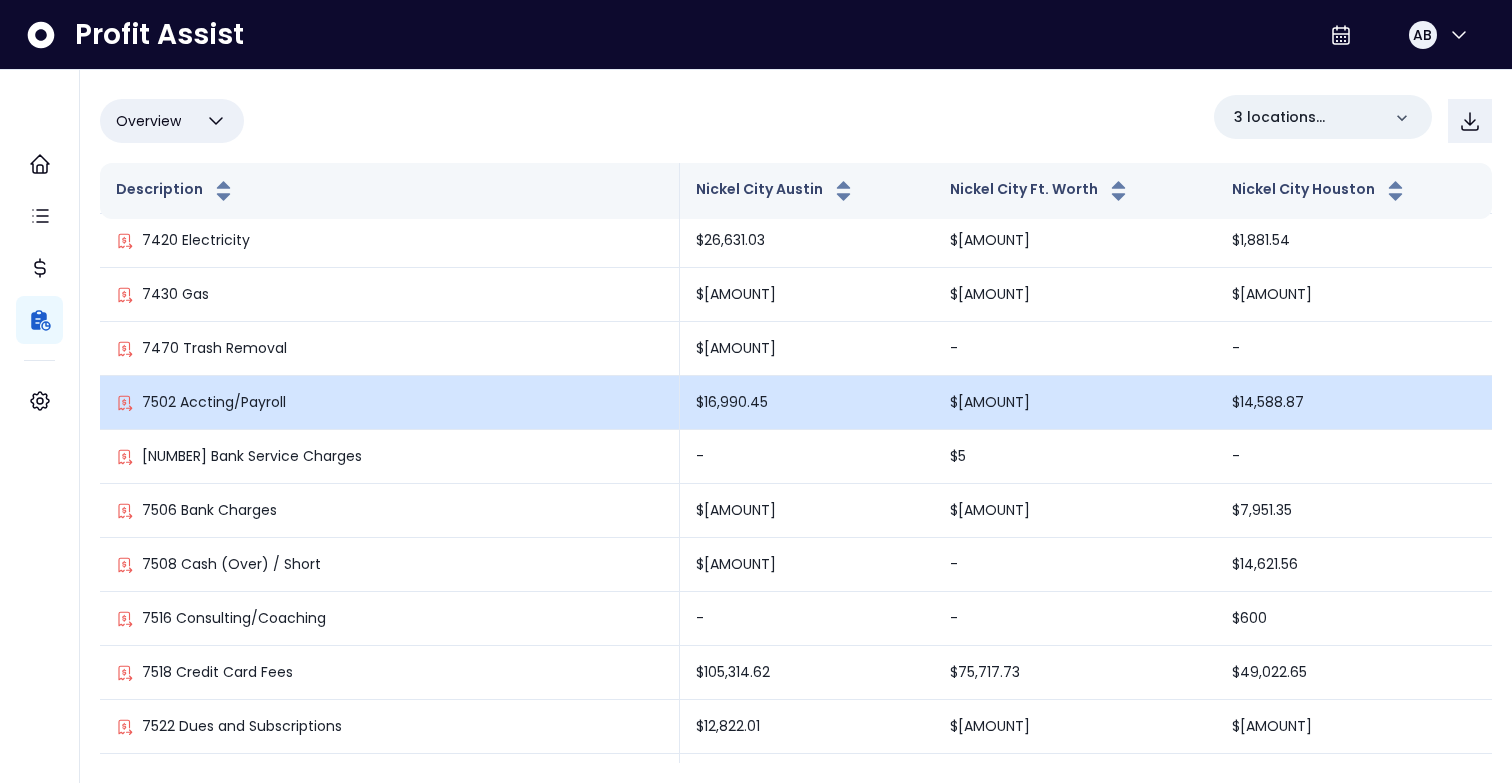 type 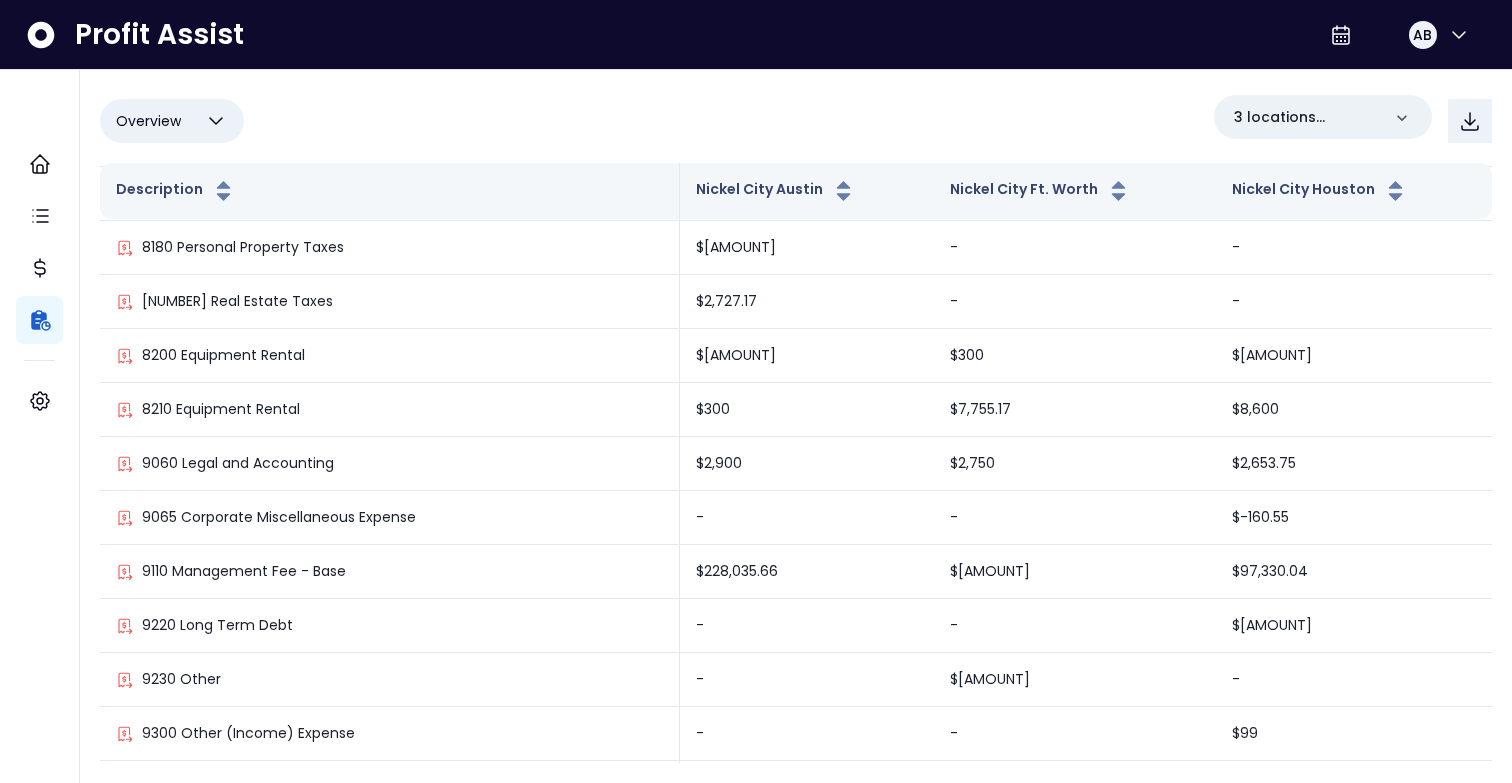 scroll, scrollTop: 6046, scrollLeft: 0, axis: vertical 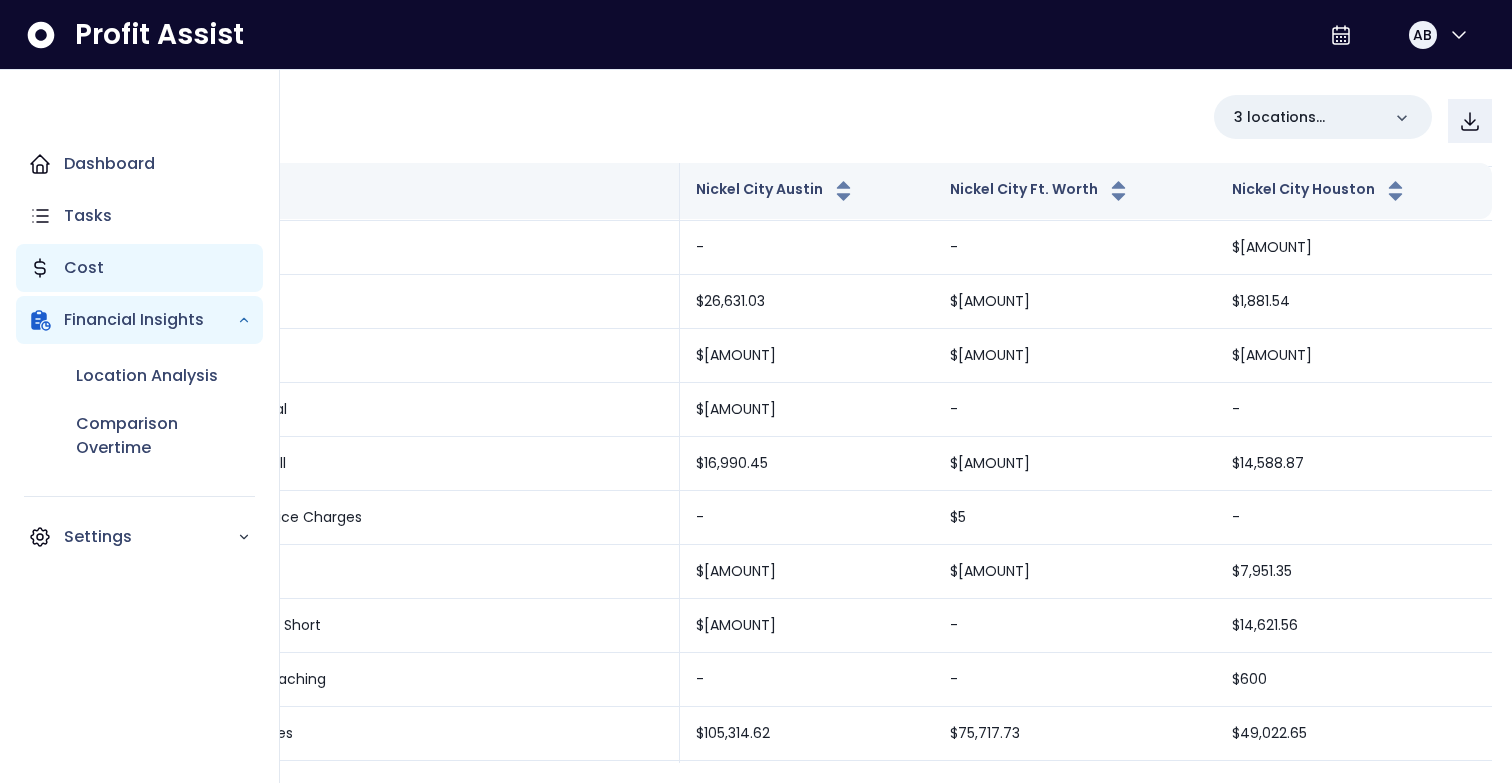 click on "Cost" at bounding box center (139, 268) 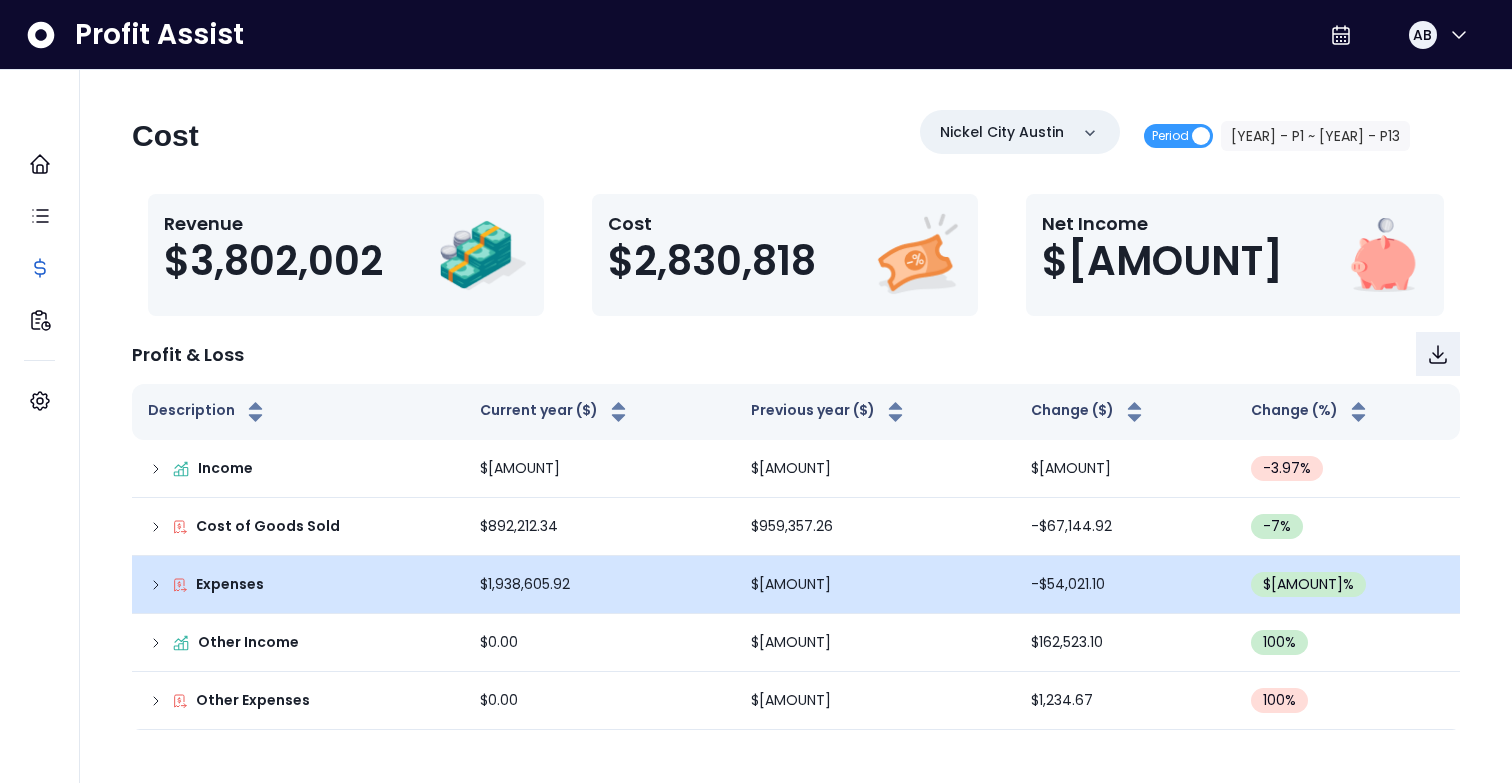 click 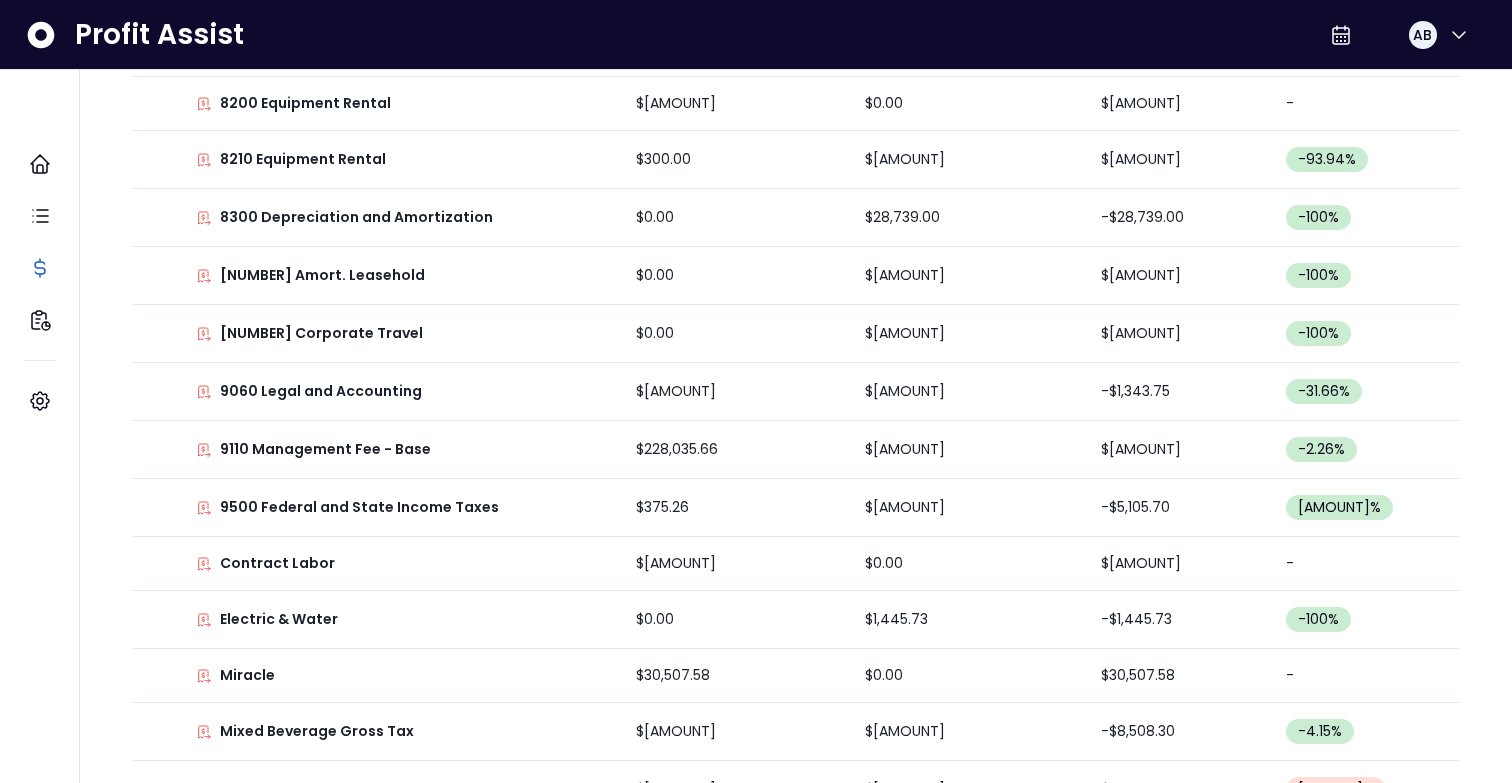 scroll, scrollTop: 4345, scrollLeft: 0, axis: vertical 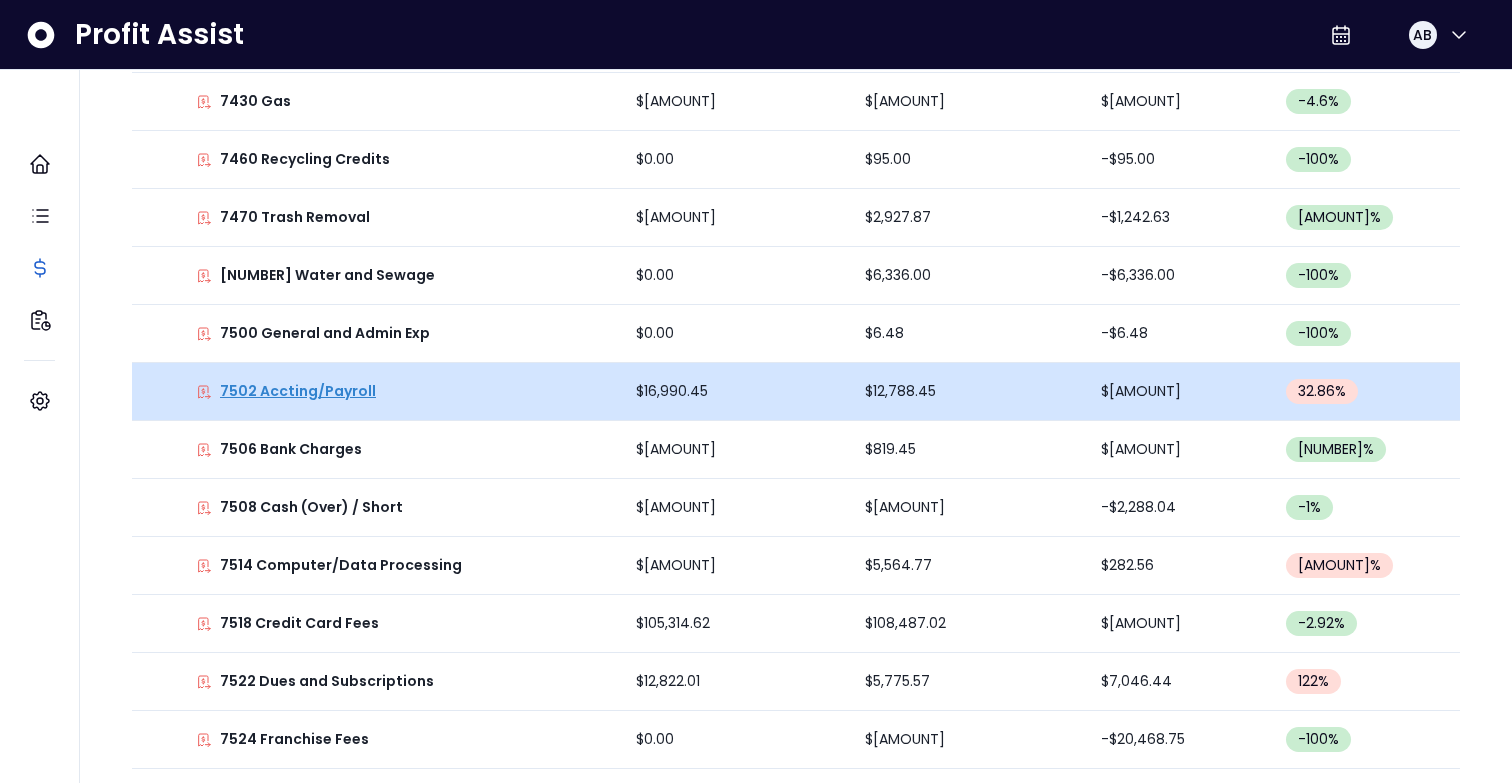 click on "7502 Accting/Payroll" at bounding box center [298, 391] 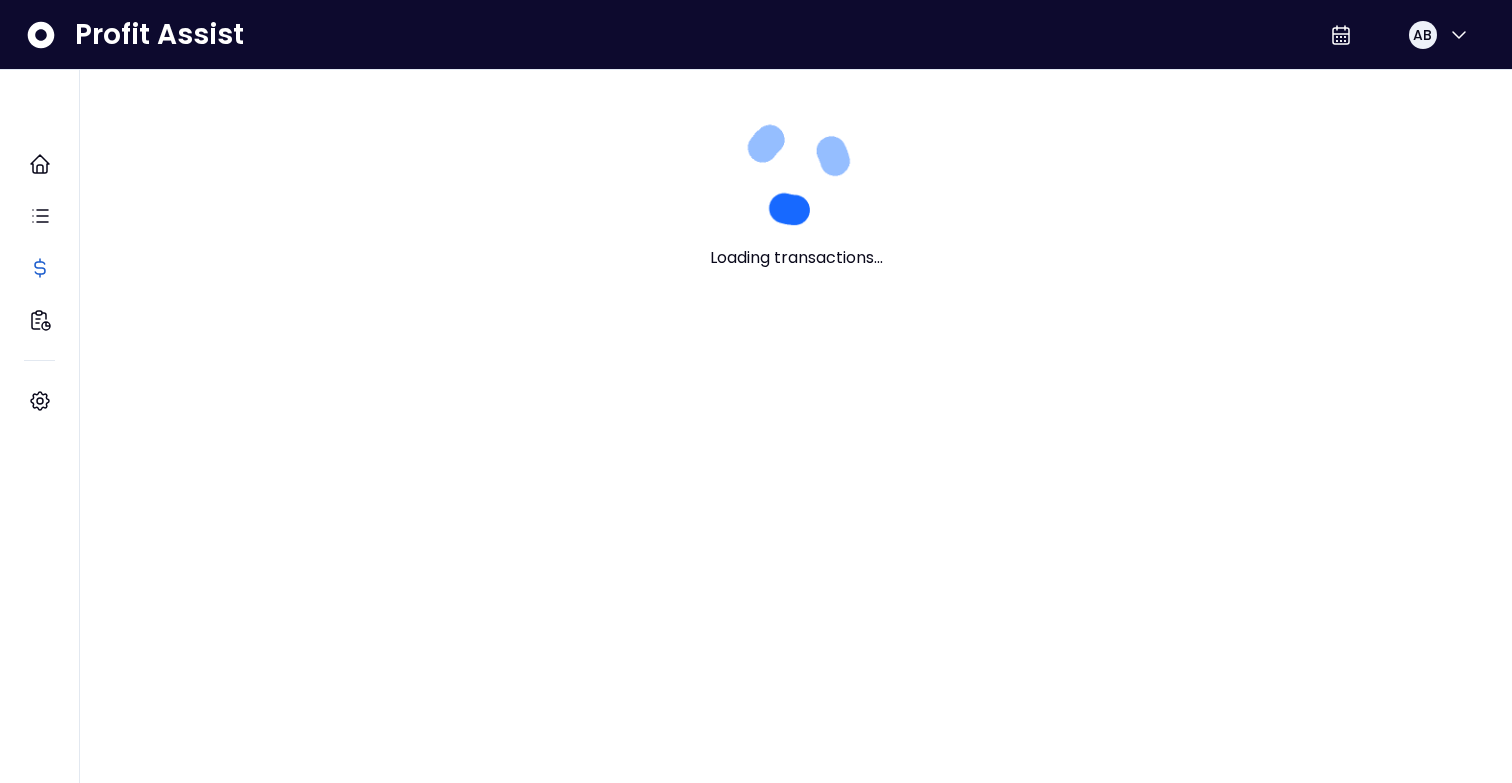 scroll, scrollTop: 0, scrollLeft: 0, axis: both 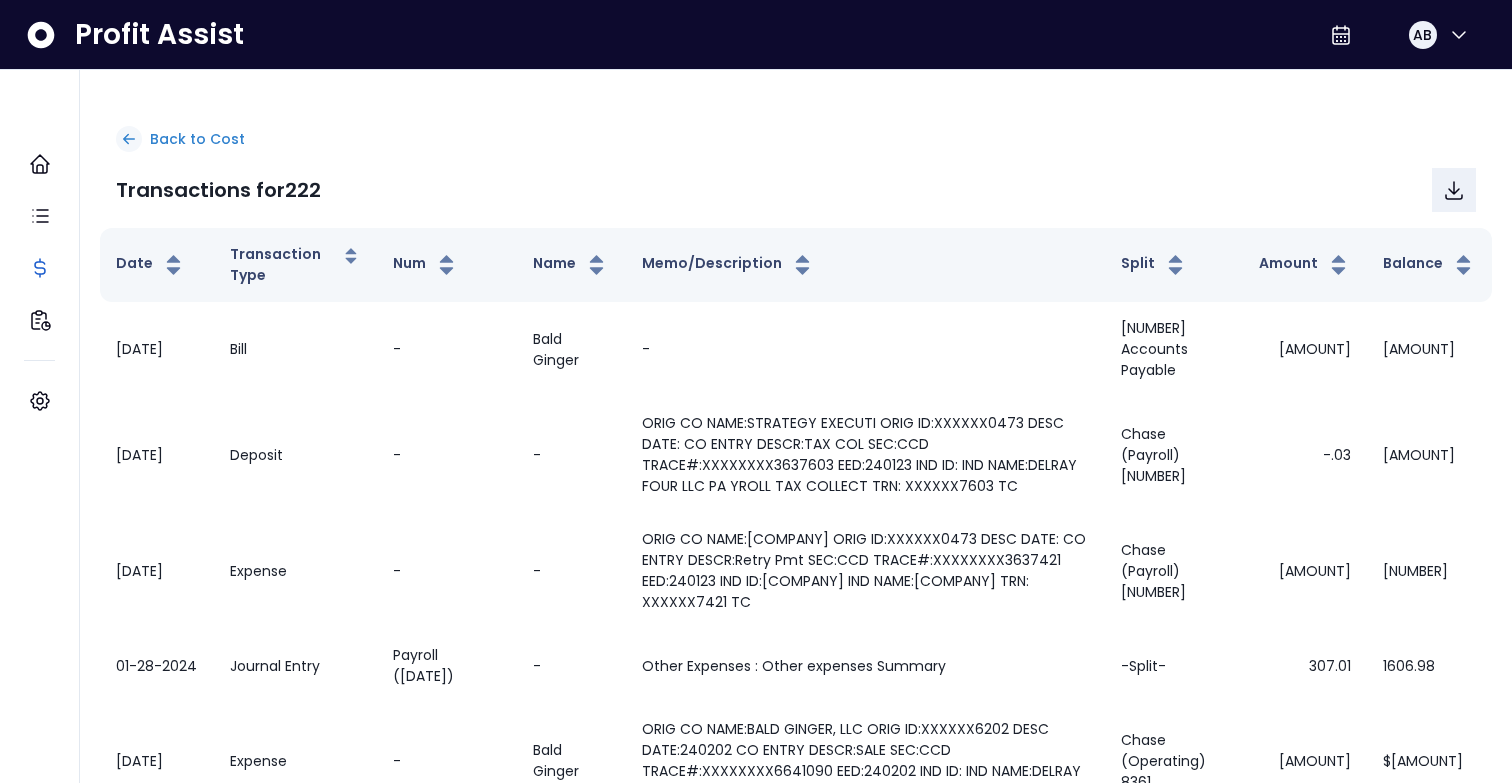 click on "Back to Cost" at bounding box center (197, 139) 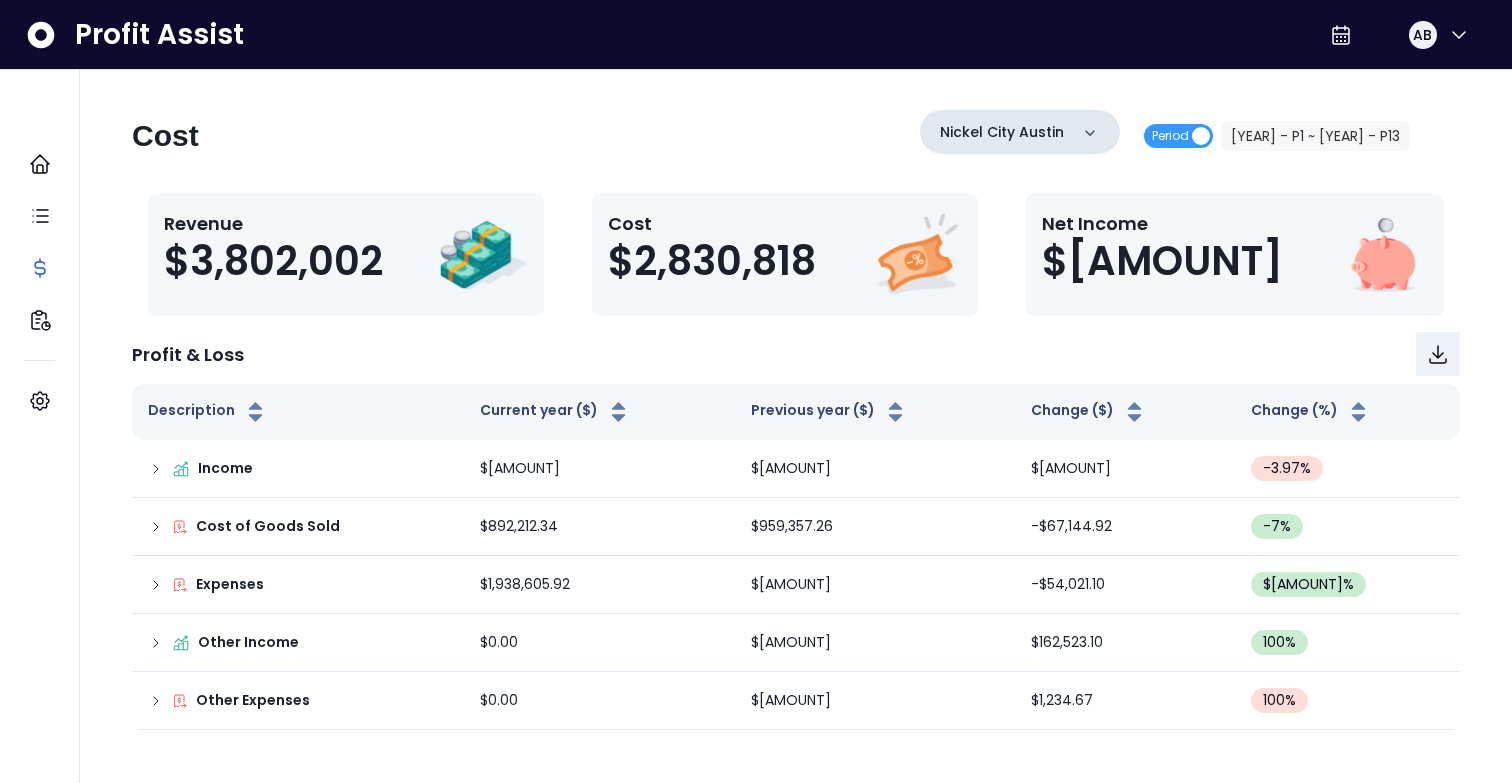 click on "Nickel City Austin" at bounding box center (1002, 132) 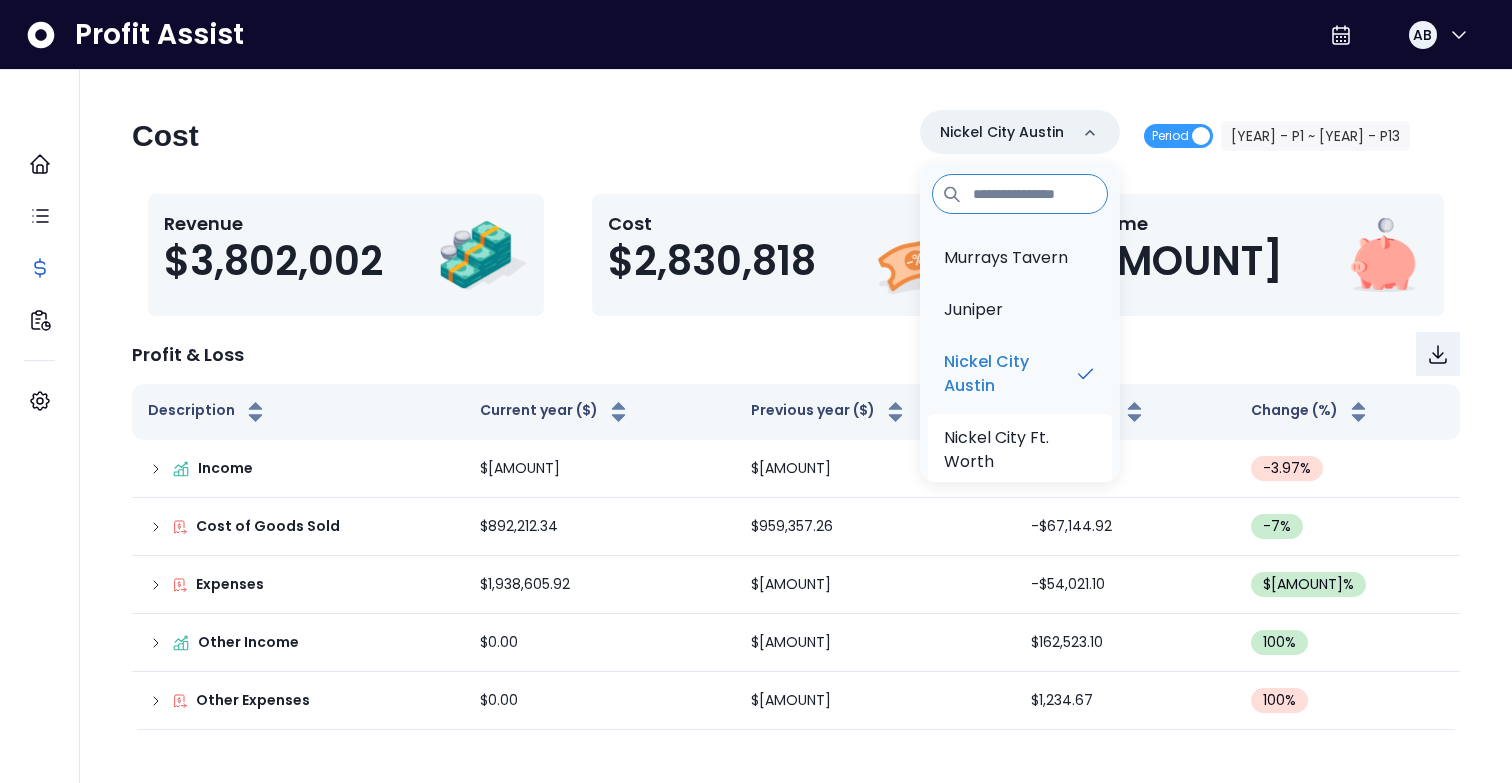 click on "Nickel City Ft. Worth" at bounding box center [1020, 450] 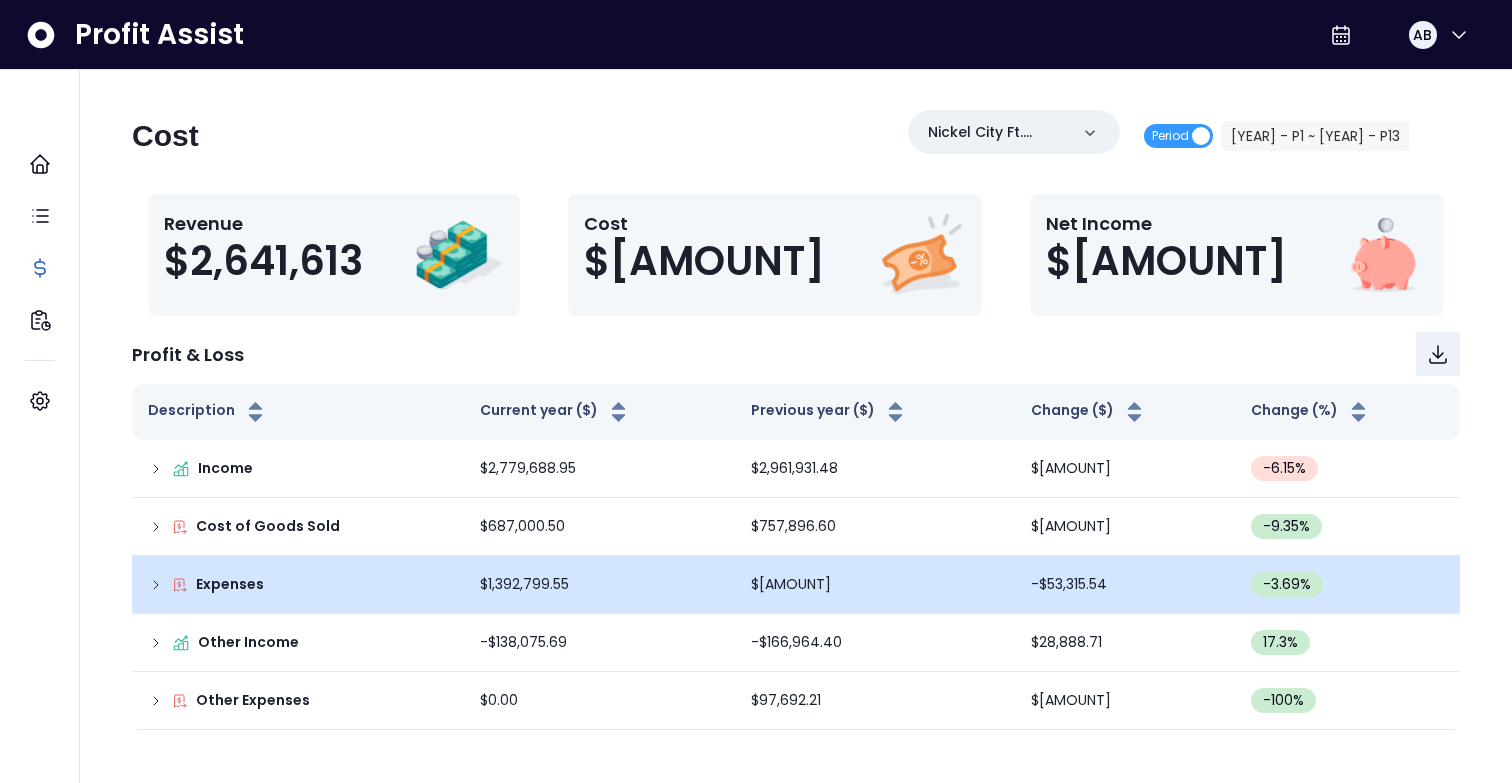 click 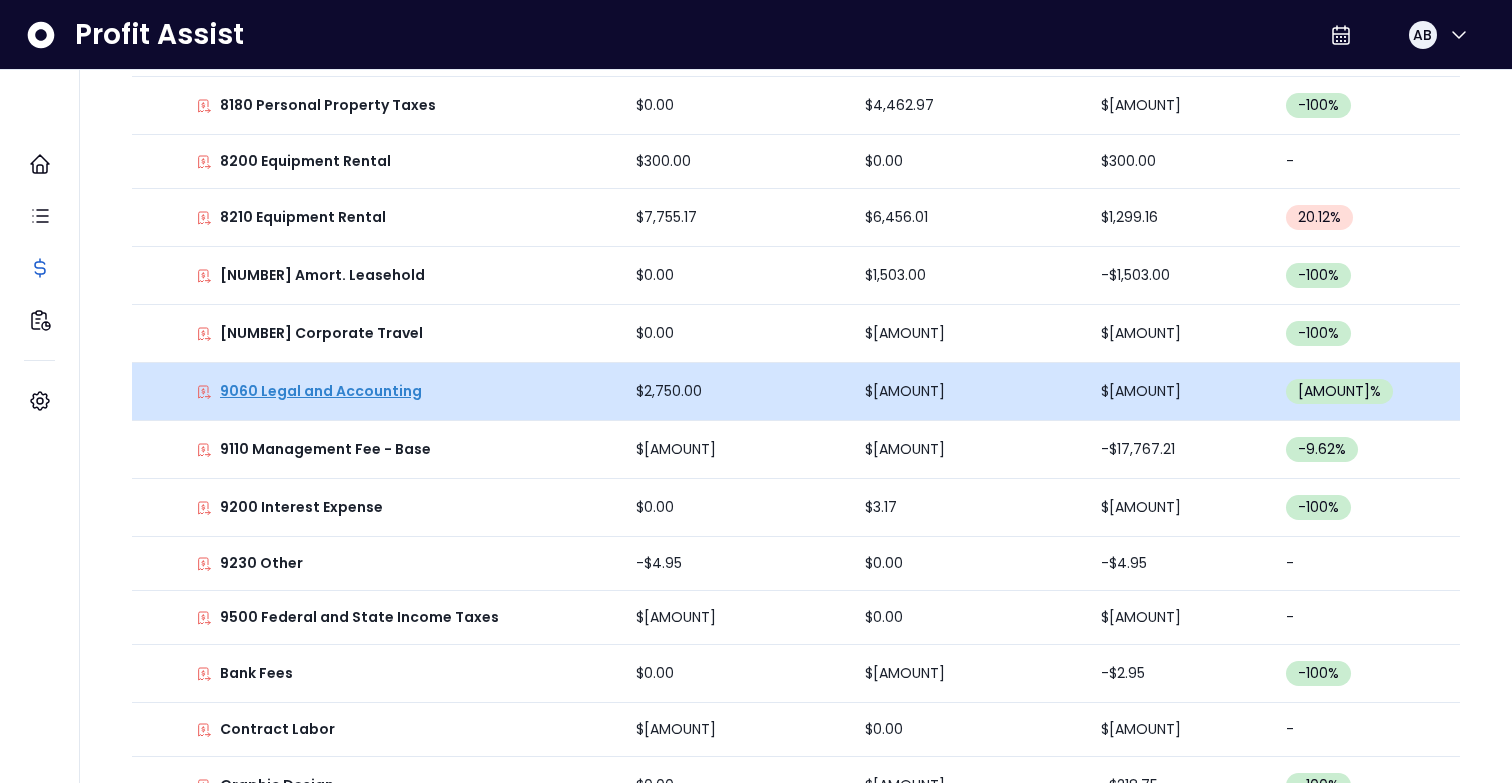 scroll, scrollTop: 4055, scrollLeft: 0, axis: vertical 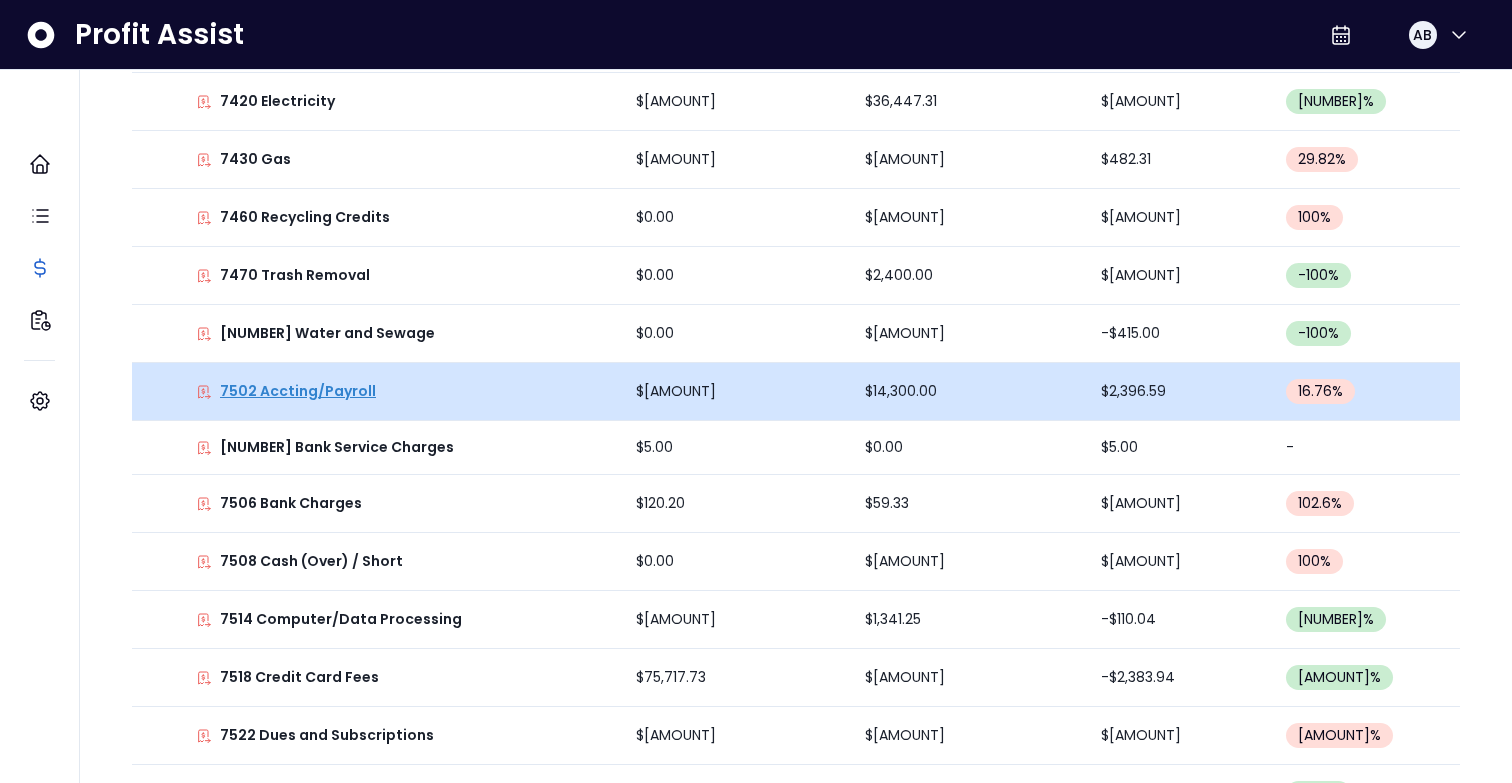 click on "7502 Accting/Payroll" at bounding box center (298, 391) 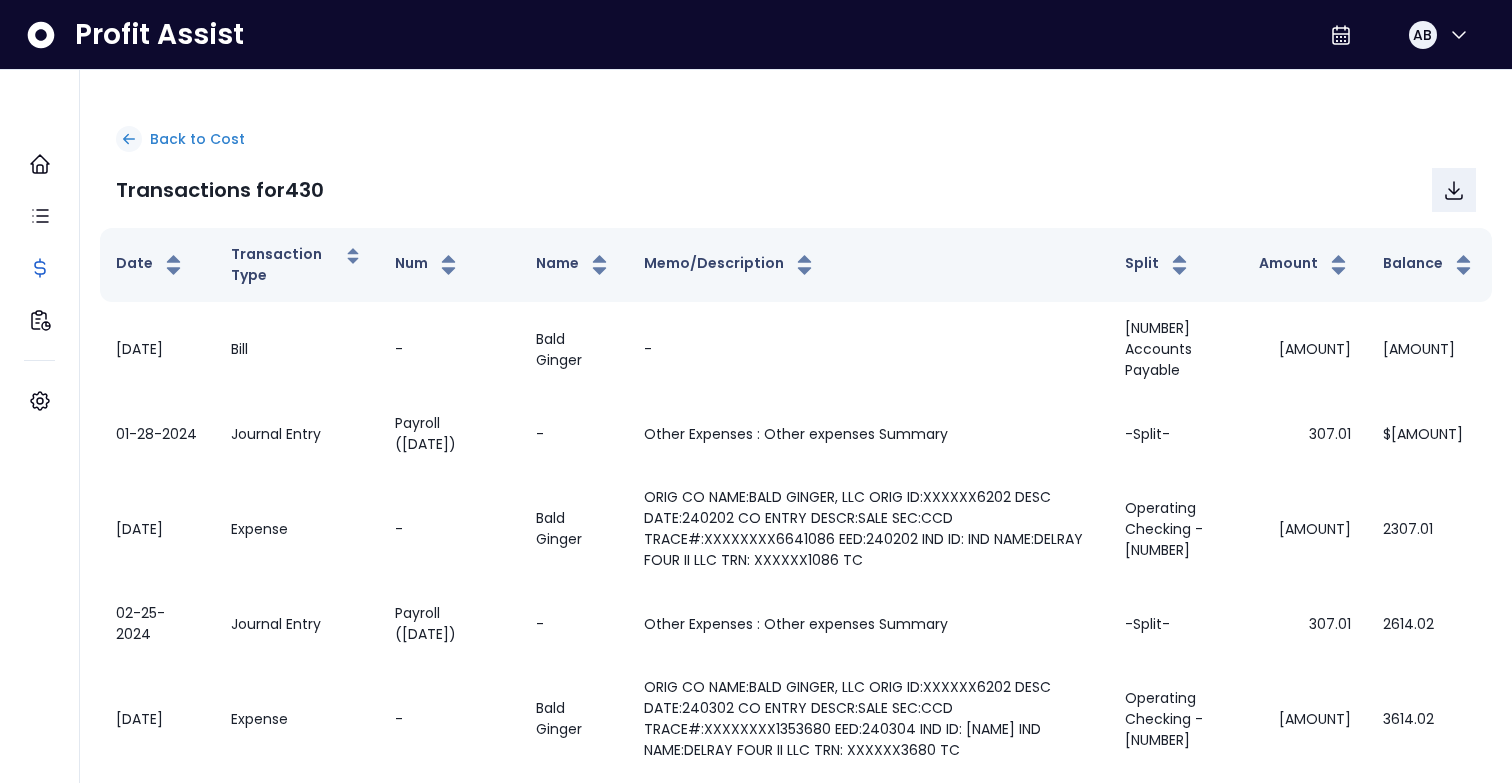 click on "Back to Cost" at bounding box center [197, 139] 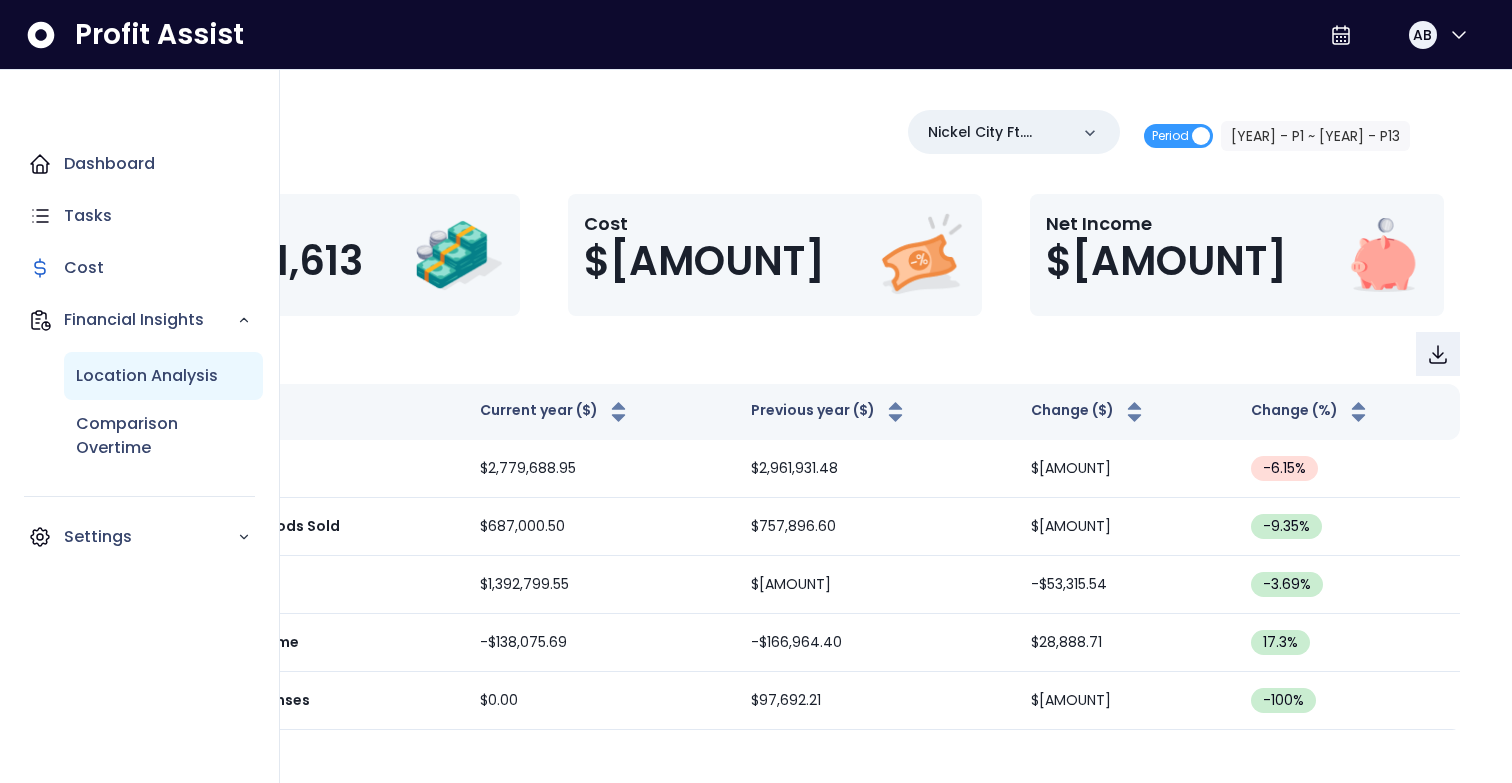 click on "Location Analysis" at bounding box center [147, 376] 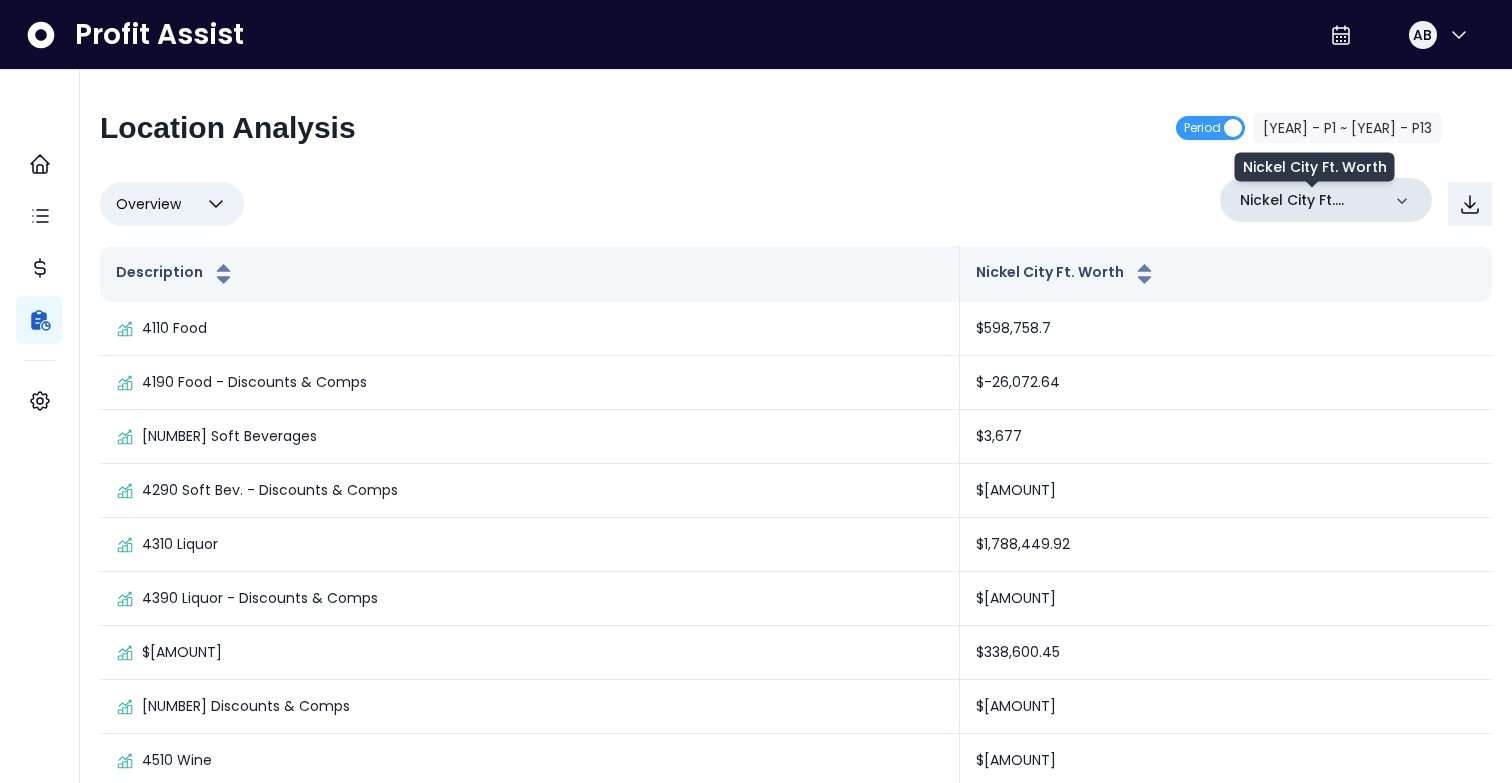 click on "Nickel City Ft. Worth" at bounding box center (1310, 200) 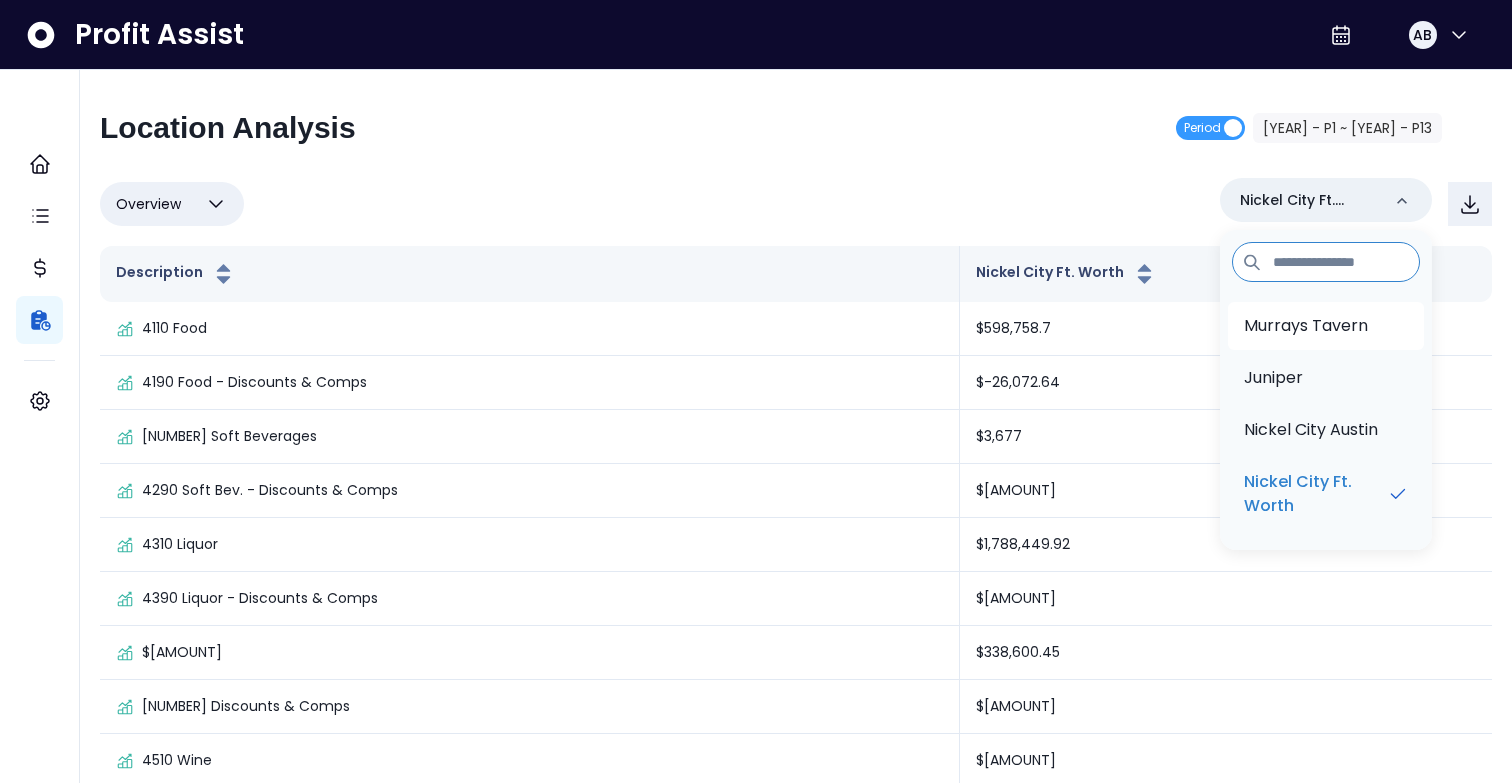click on "Murrays Tavern" at bounding box center [1306, 326] 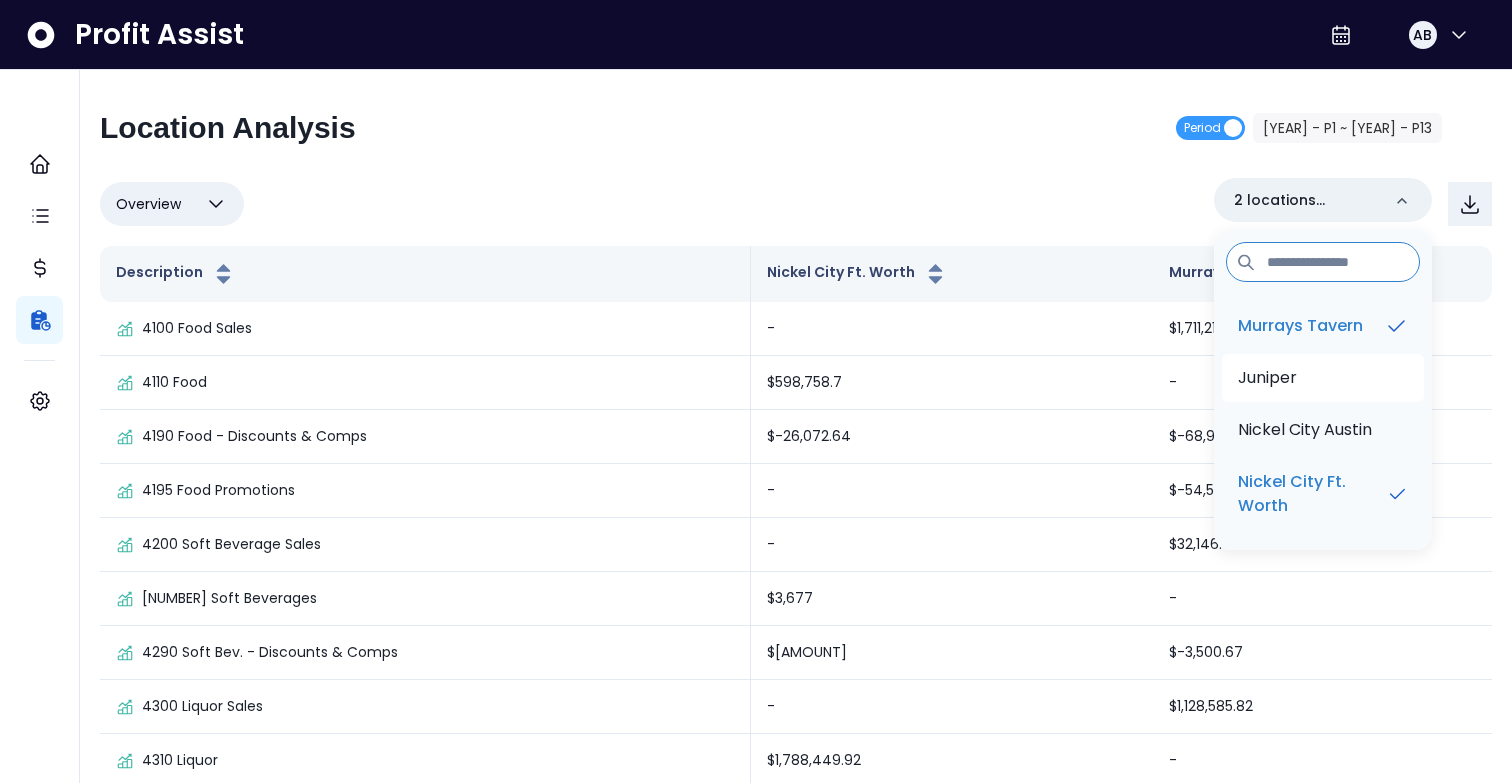 click on "Juniper" at bounding box center [1267, 378] 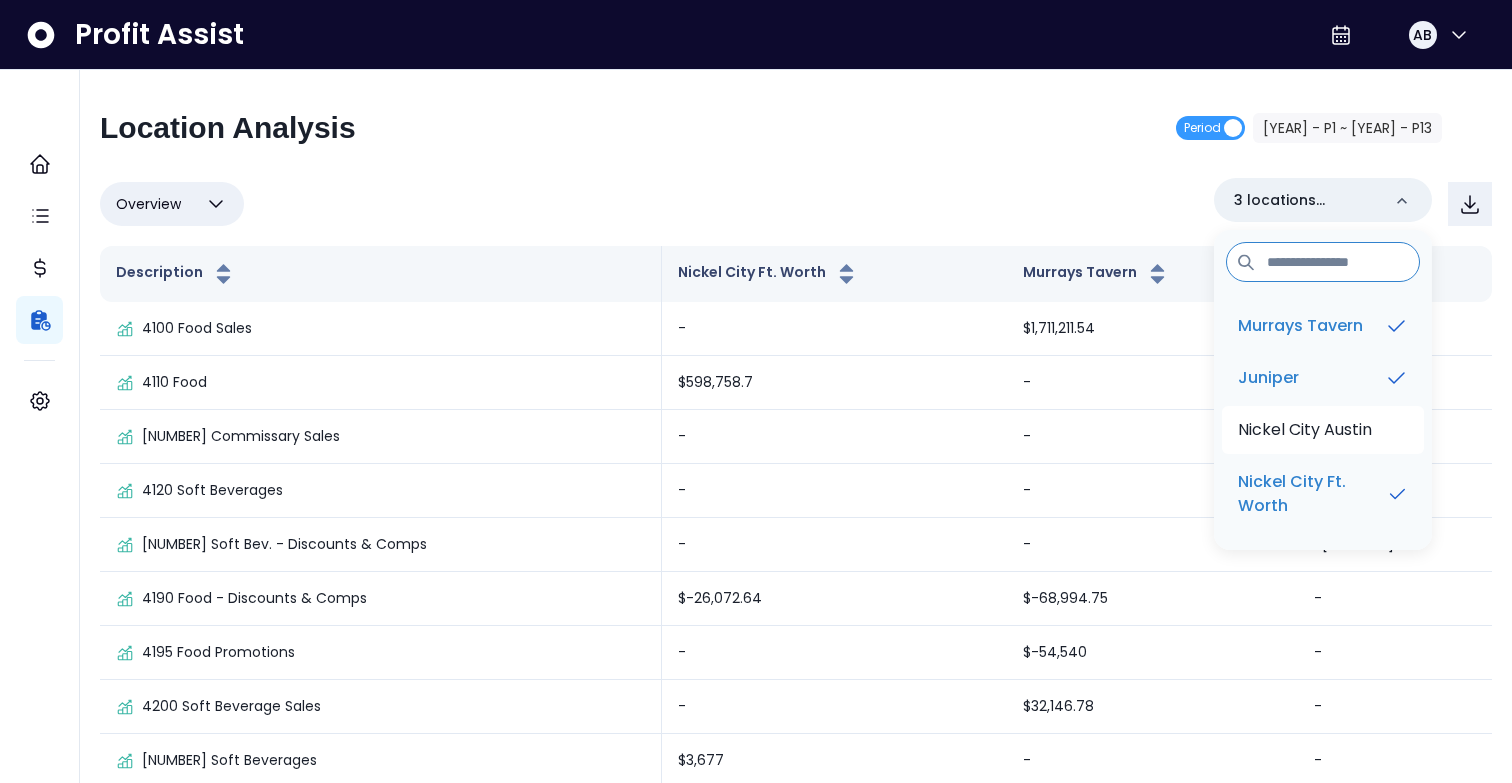 click on "Nickel City Austin" at bounding box center (1305, 430) 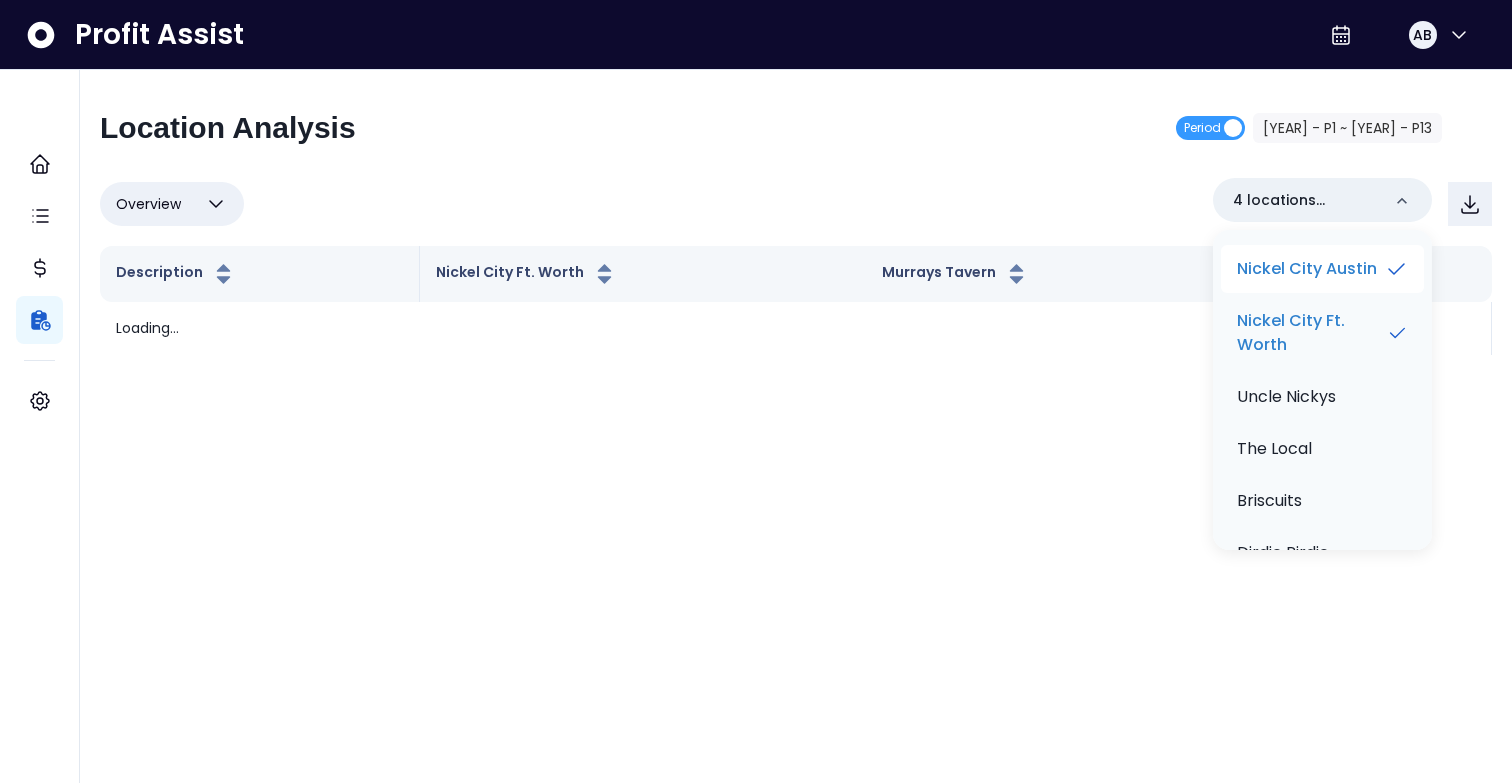 scroll, scrollTop: 198, scrollLeft: 0, axis: vertical 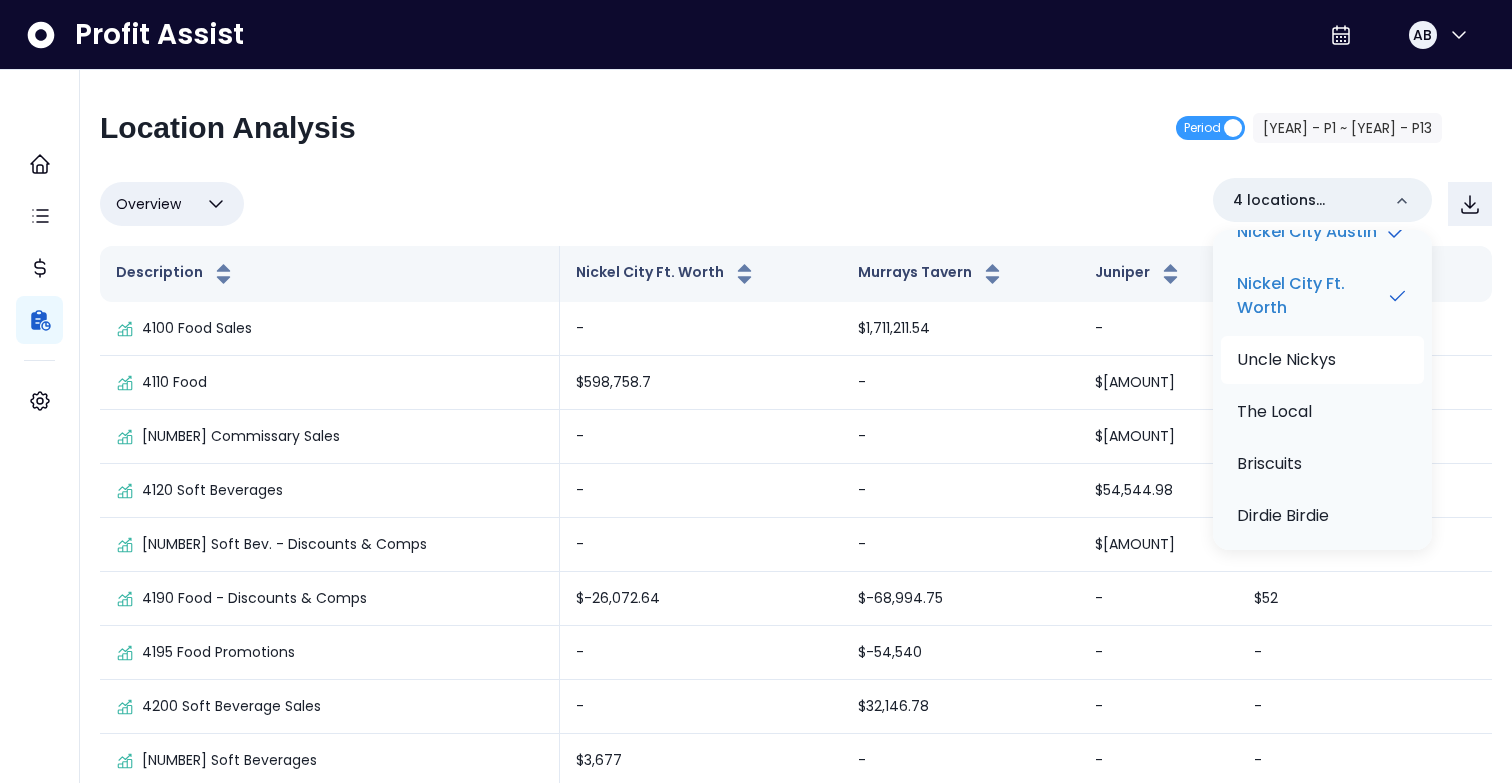 click on "Uncle Nickys" at bounding box center [1322, 360] 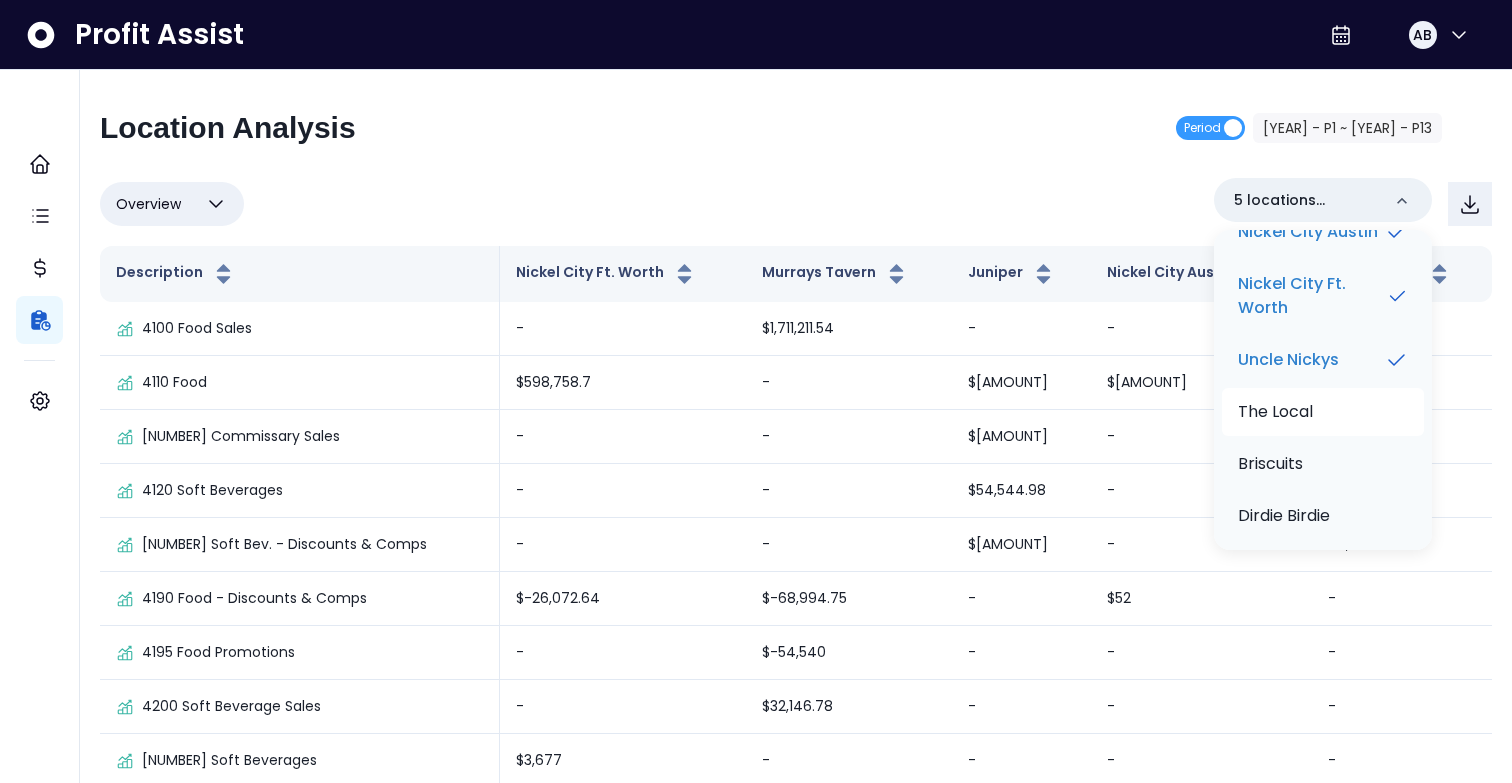 click on "The Local" at bounding box center (1275, 412) 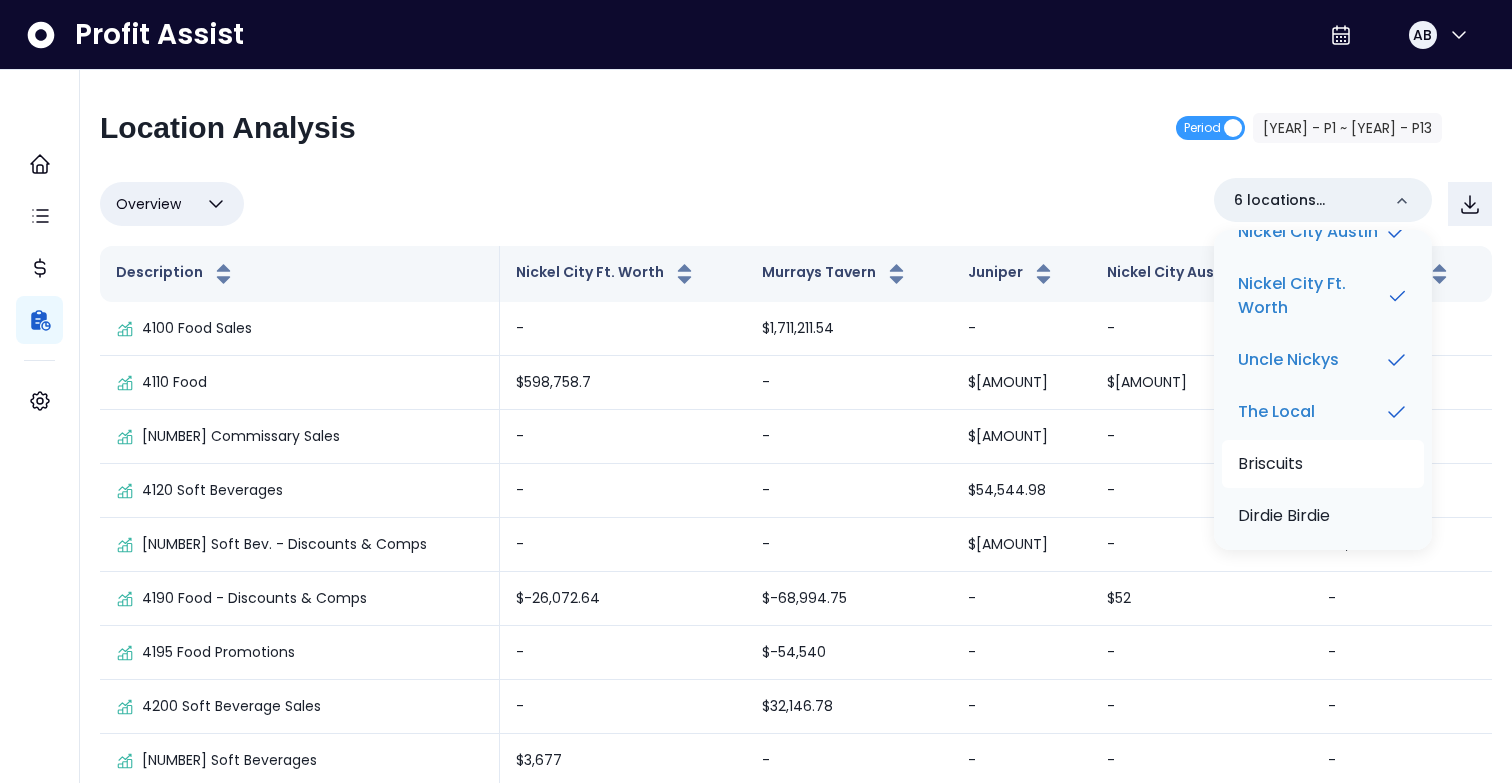 click on "Briscuits" at bounding box center [1270, 464] 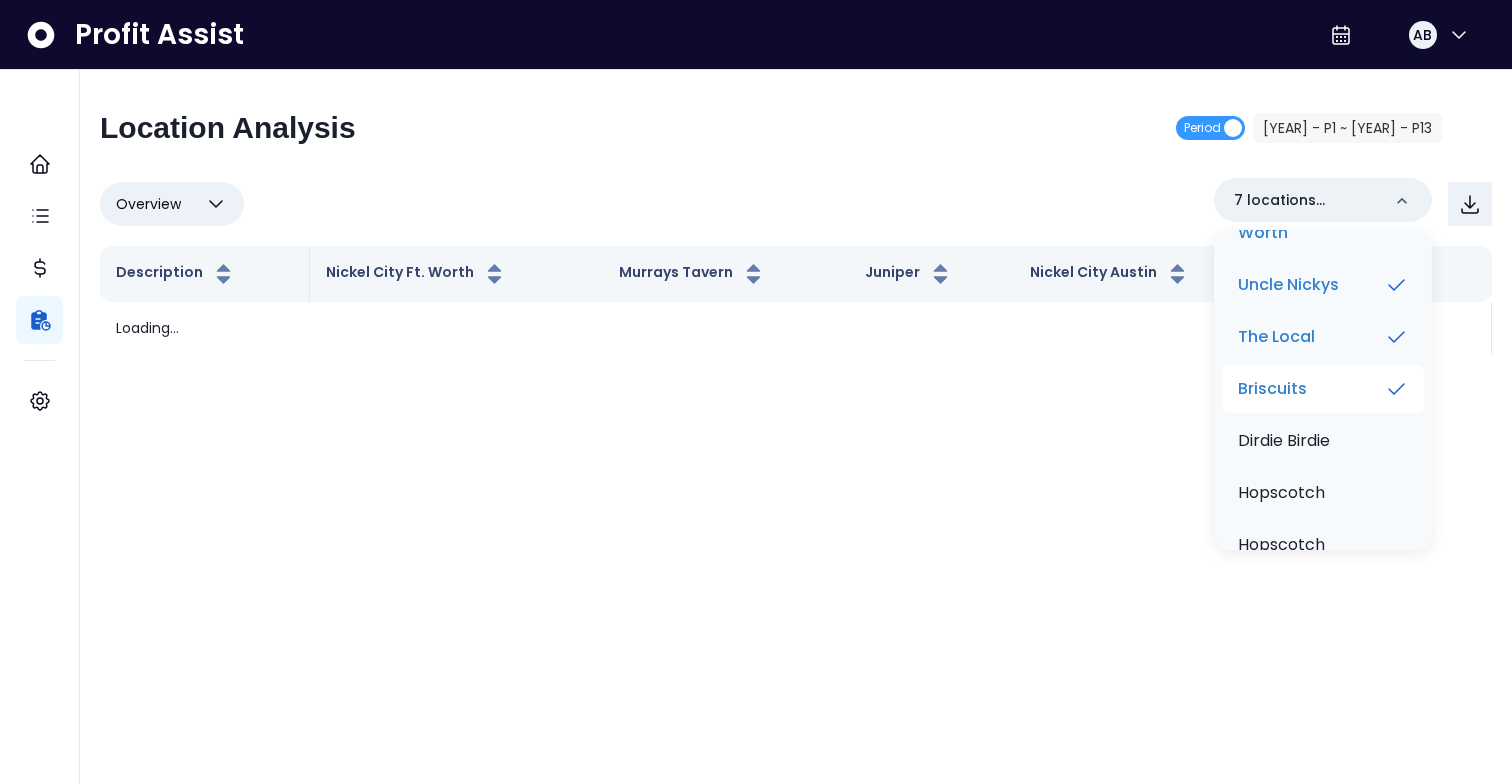 scroll, scrollTop: 309, scrollLeft: 0, axis: vertical 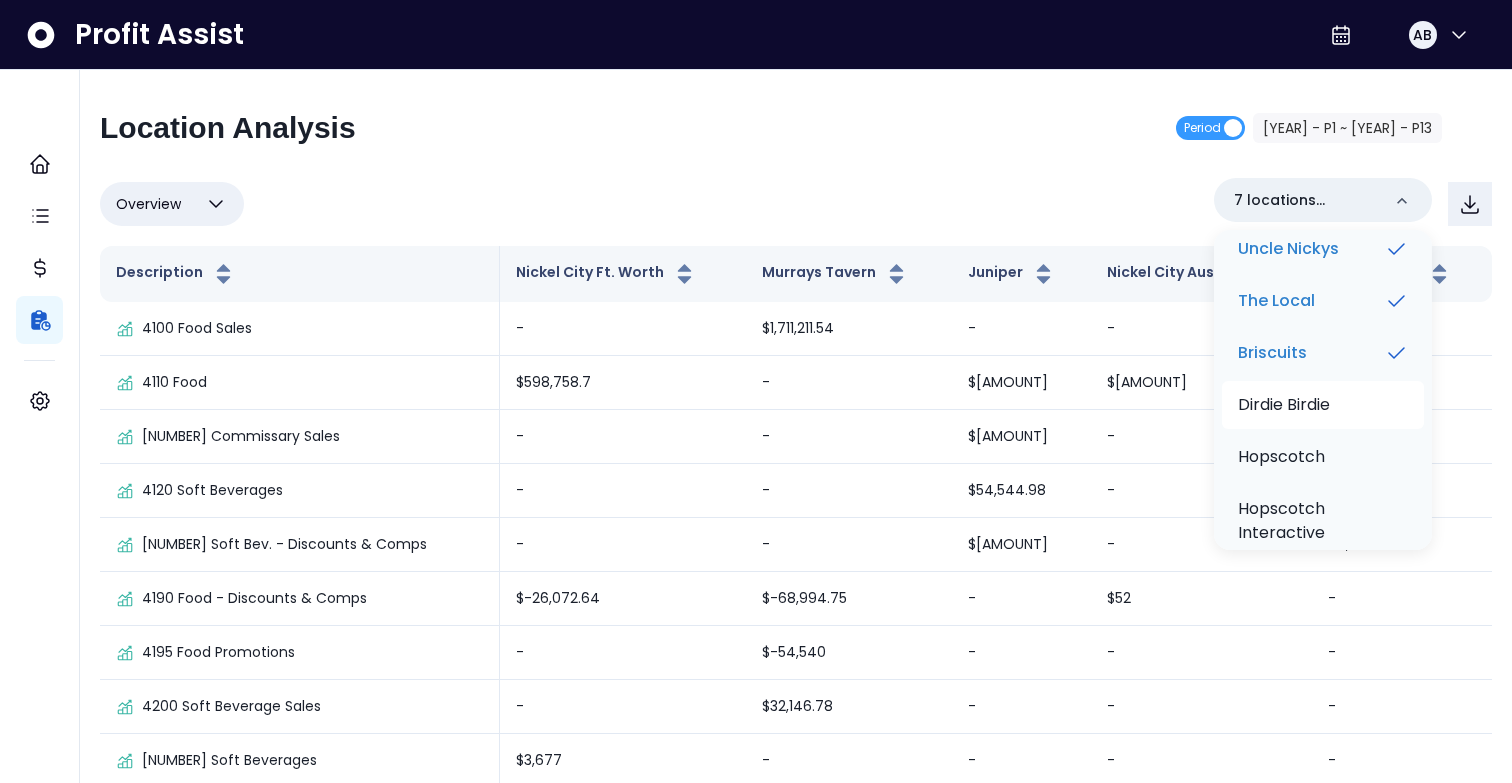 click on "Dirdie Birdie" at bounding box center (1323, 405) 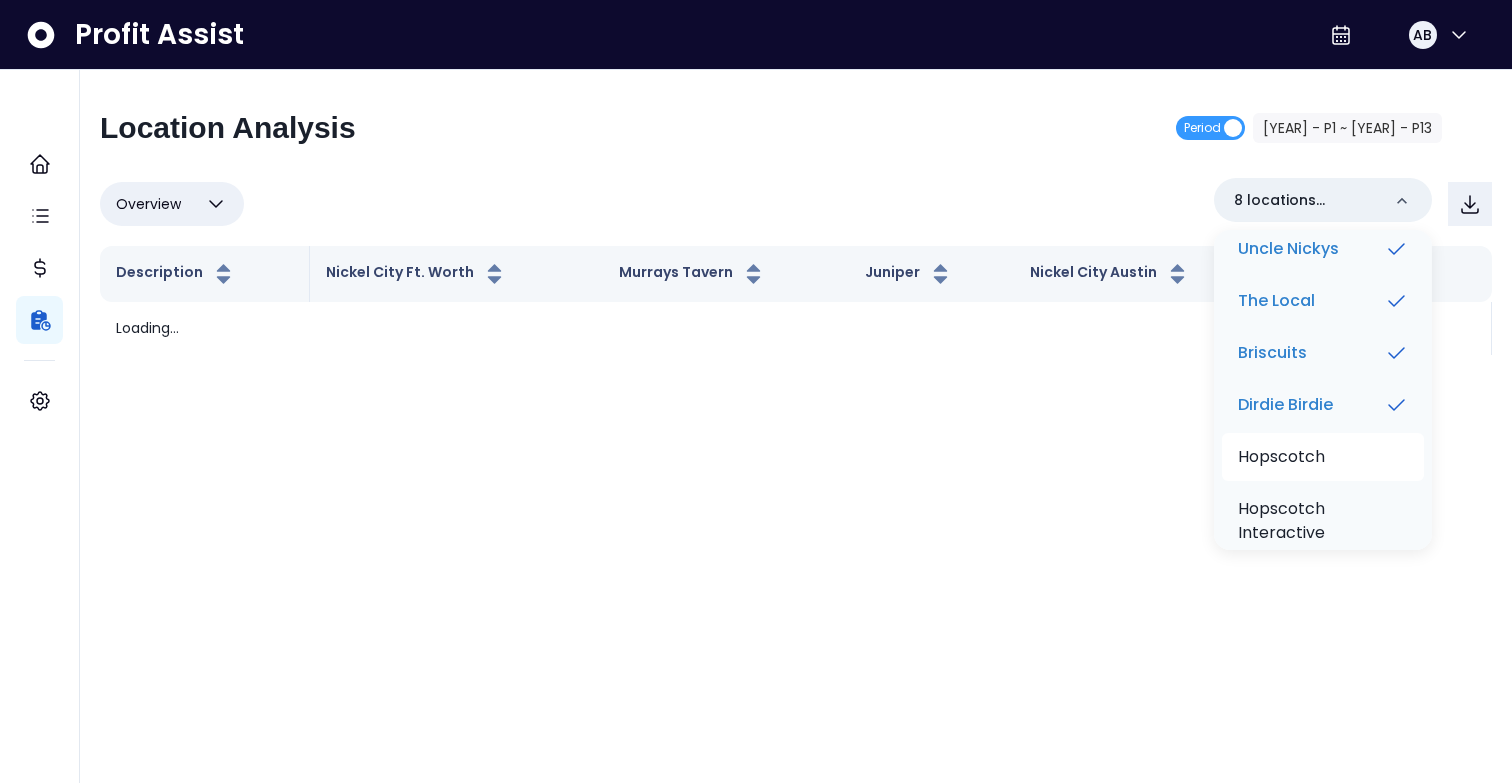 click on "Hopscotch" at bounding box center [1281, 457] 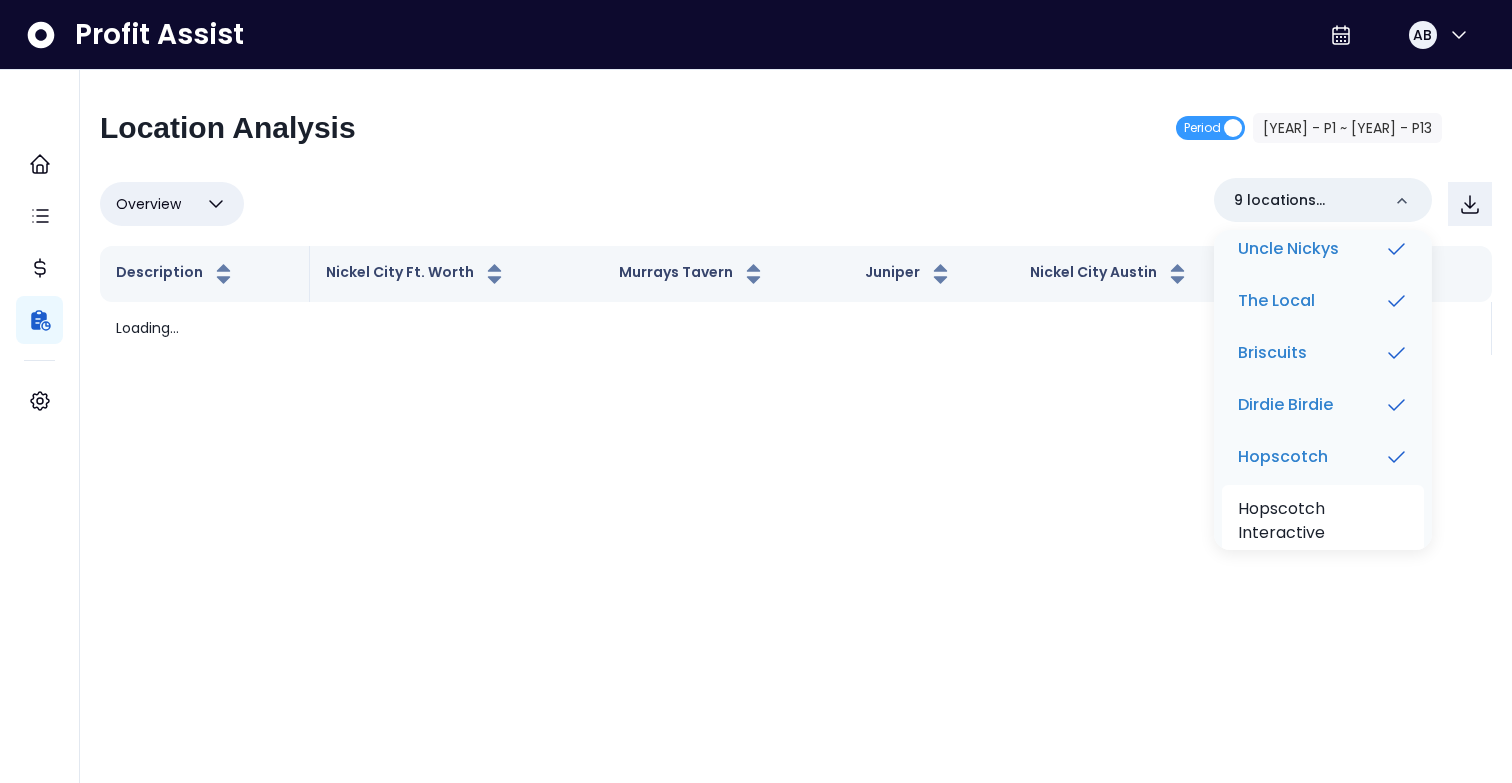click on "Hopscotch Interactive" at bounding box center [1323, 521] 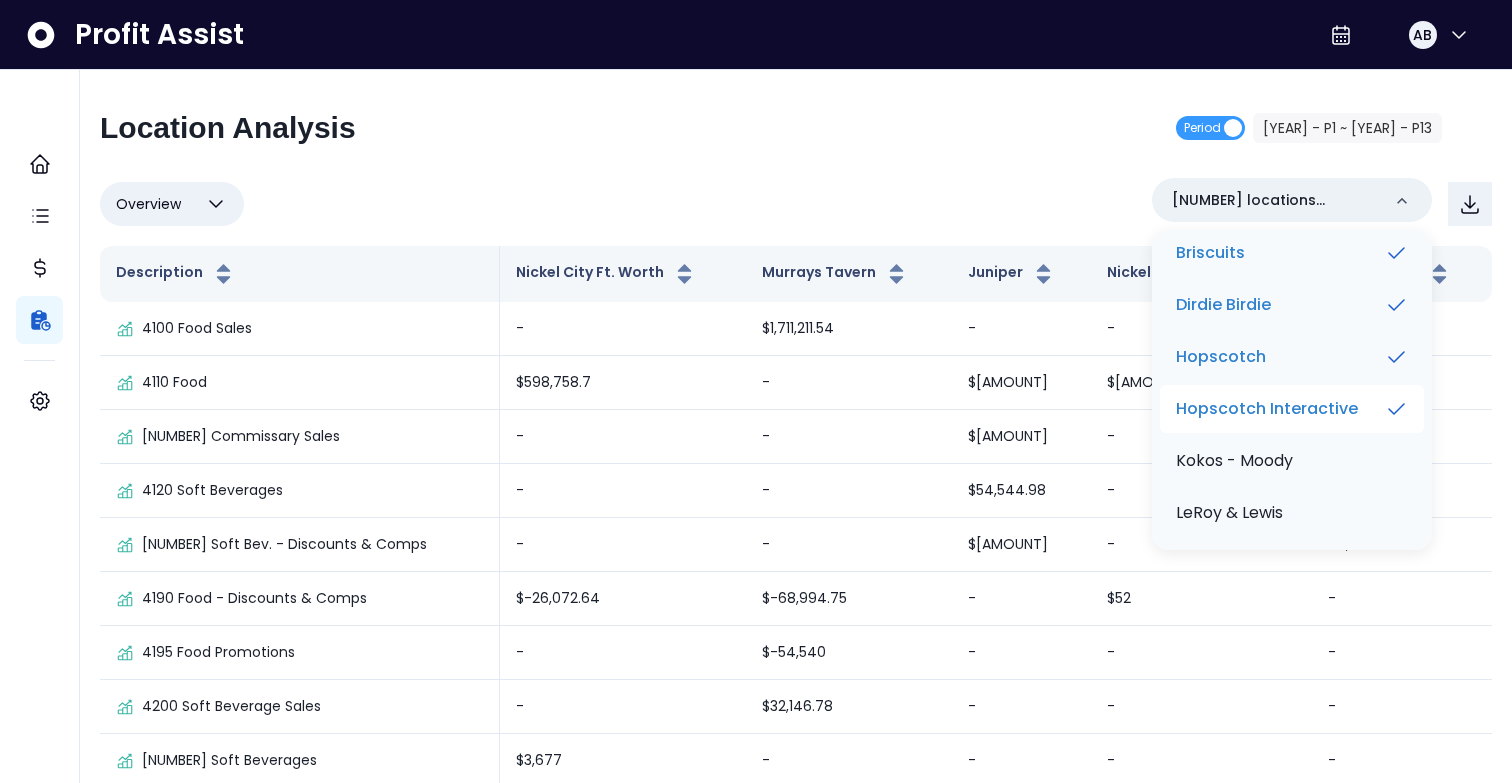 click on "Hopscotch Interactive" at bounding box center (1292, 409) 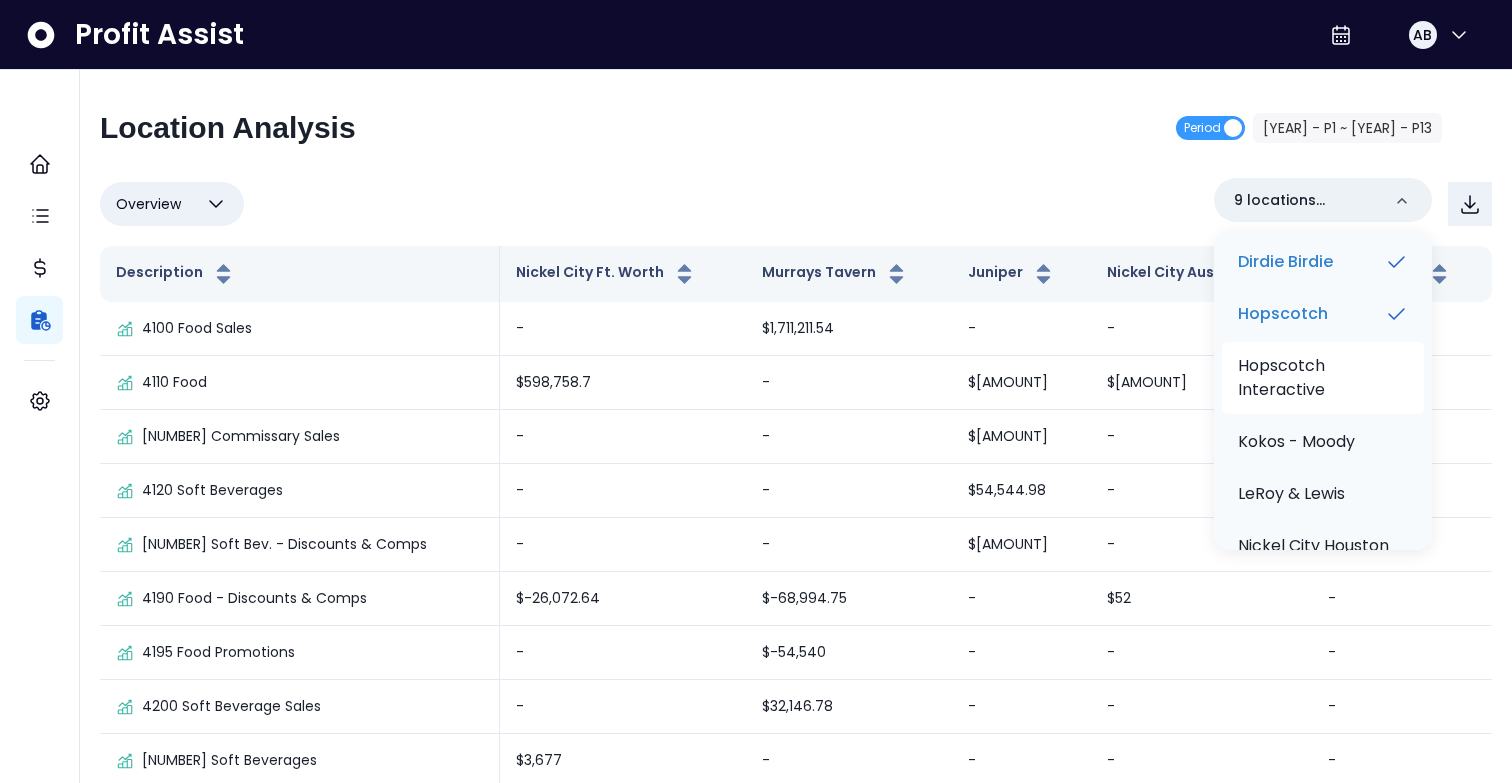 click on "Hopscotch Interactive" at bounding box center (1323, 378) 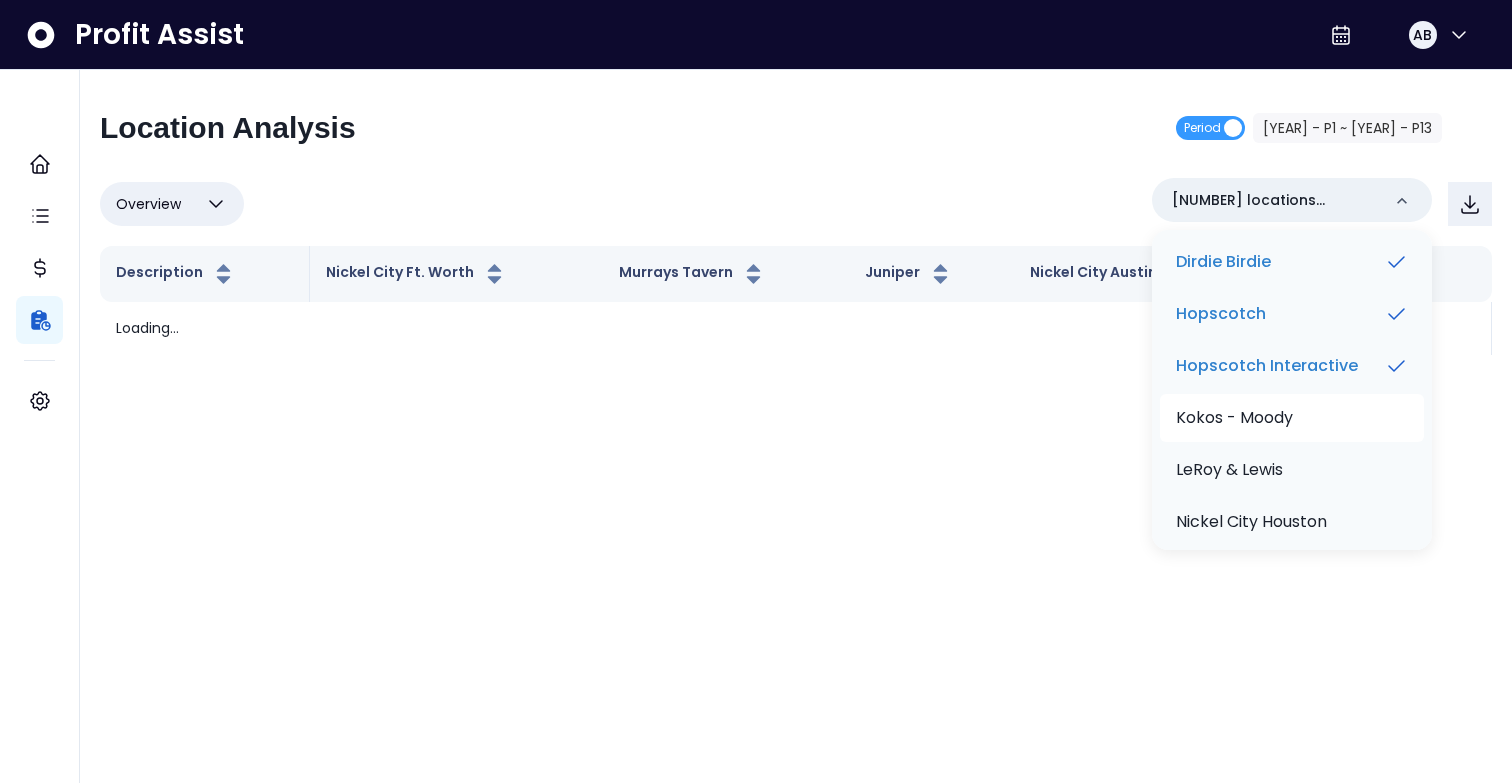 click on "Kokos - Moody" at bounding box center (1292, 418) 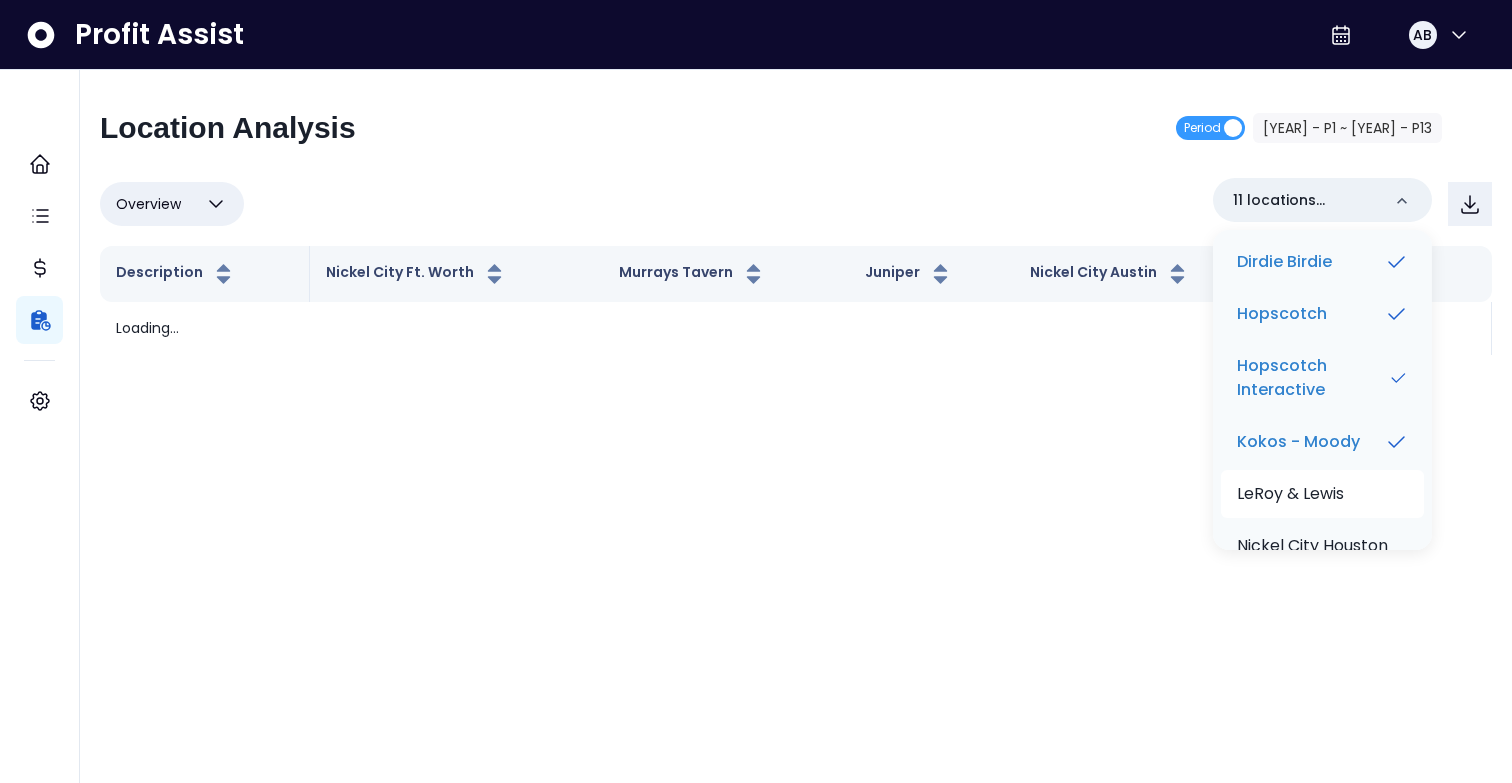 click on "LeRoy & Lewis" at bounding box center [1290, 494] 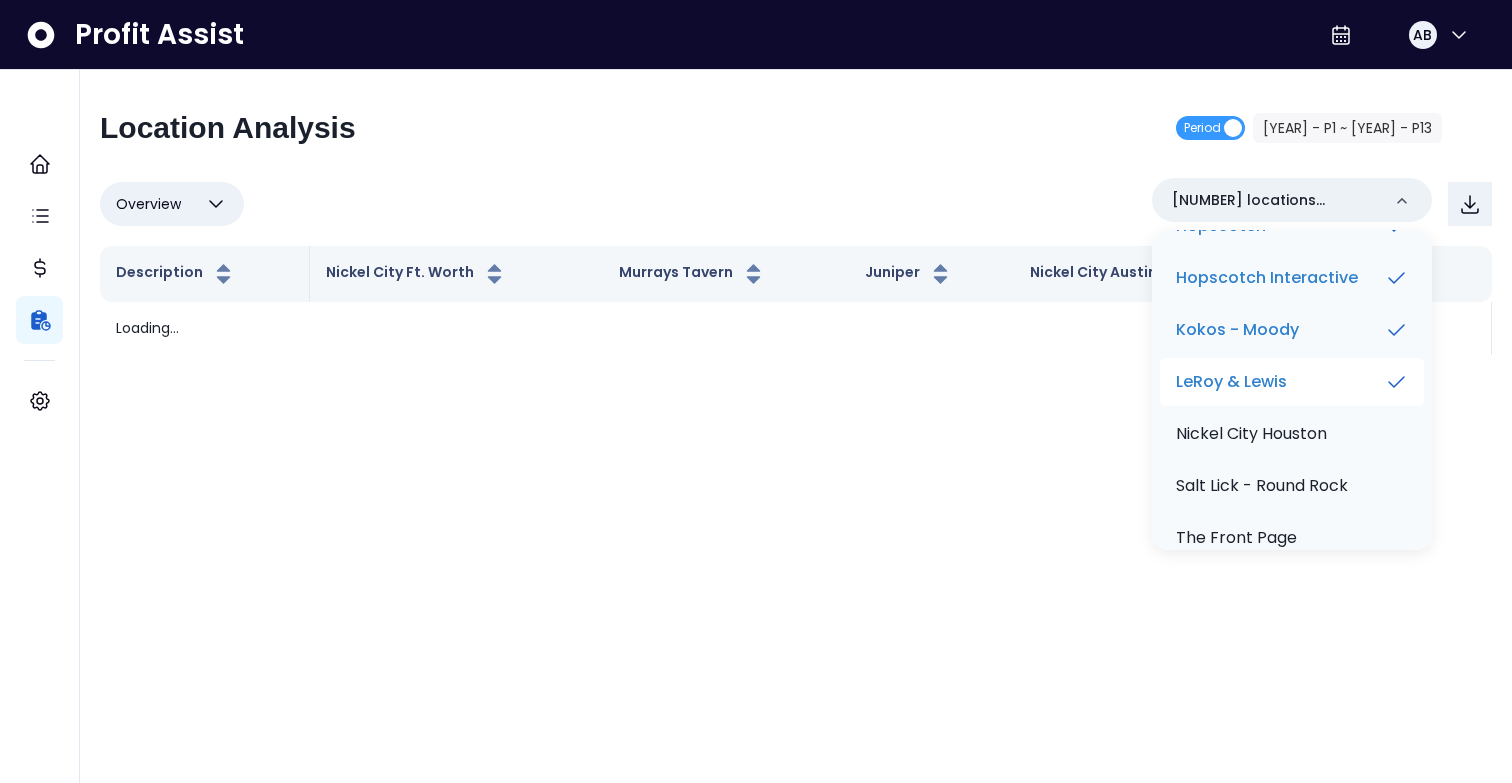 scroll, scrollTop: 676, scrollLeft: 0, axis: vertical 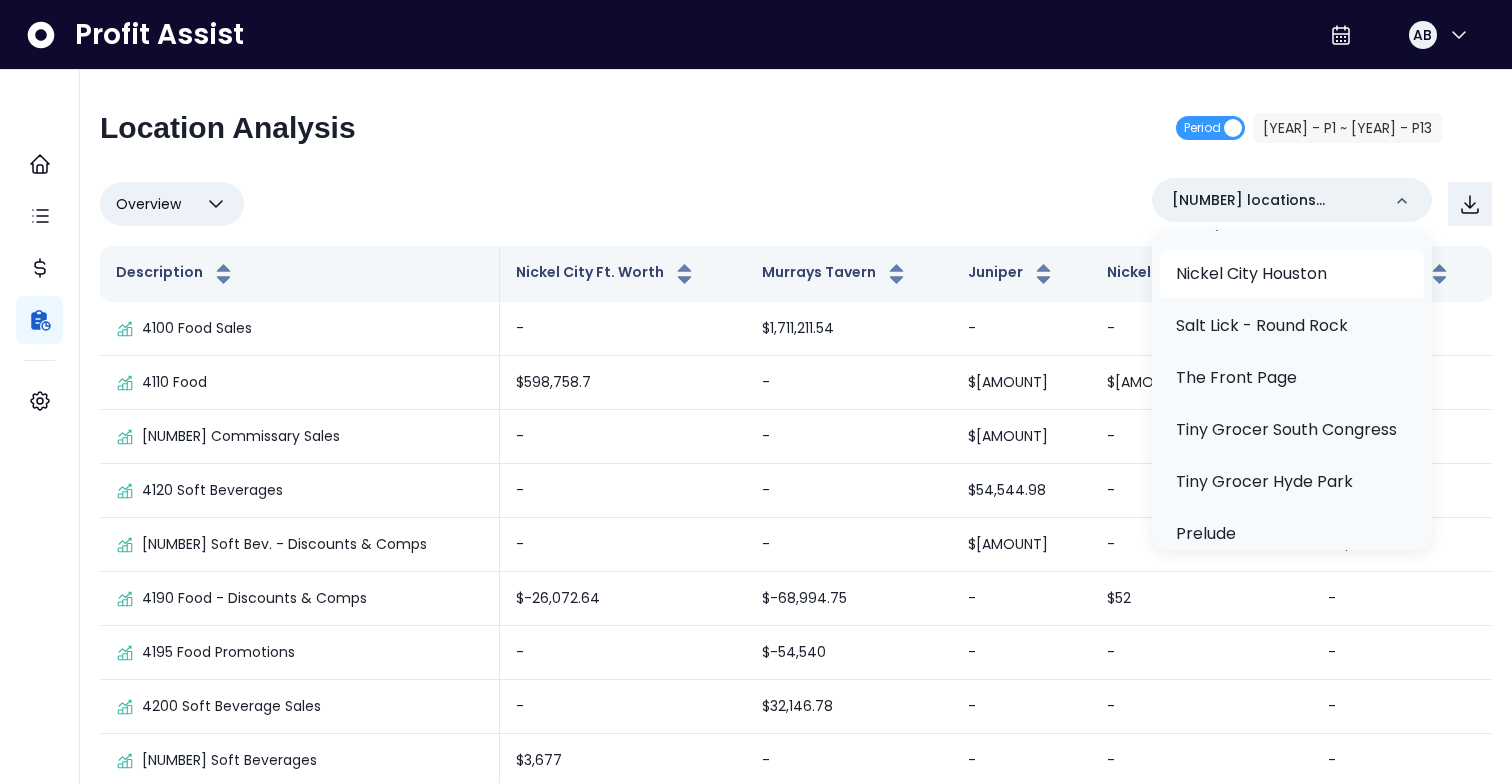 click on "Nickel City Houston" at bounding box center [1251, 274] 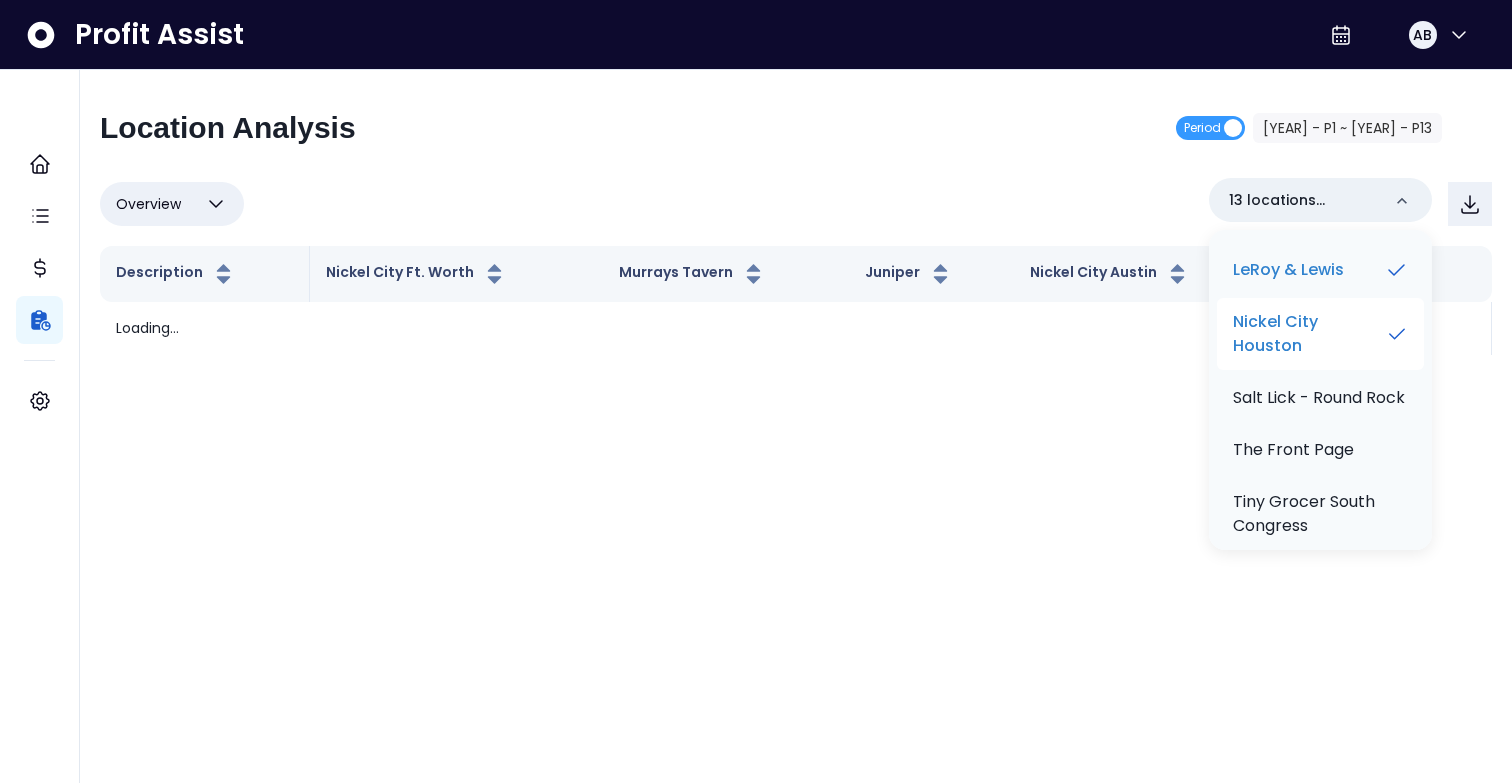 click on "Nickel City Houston" at bounding box center [1320, 334] 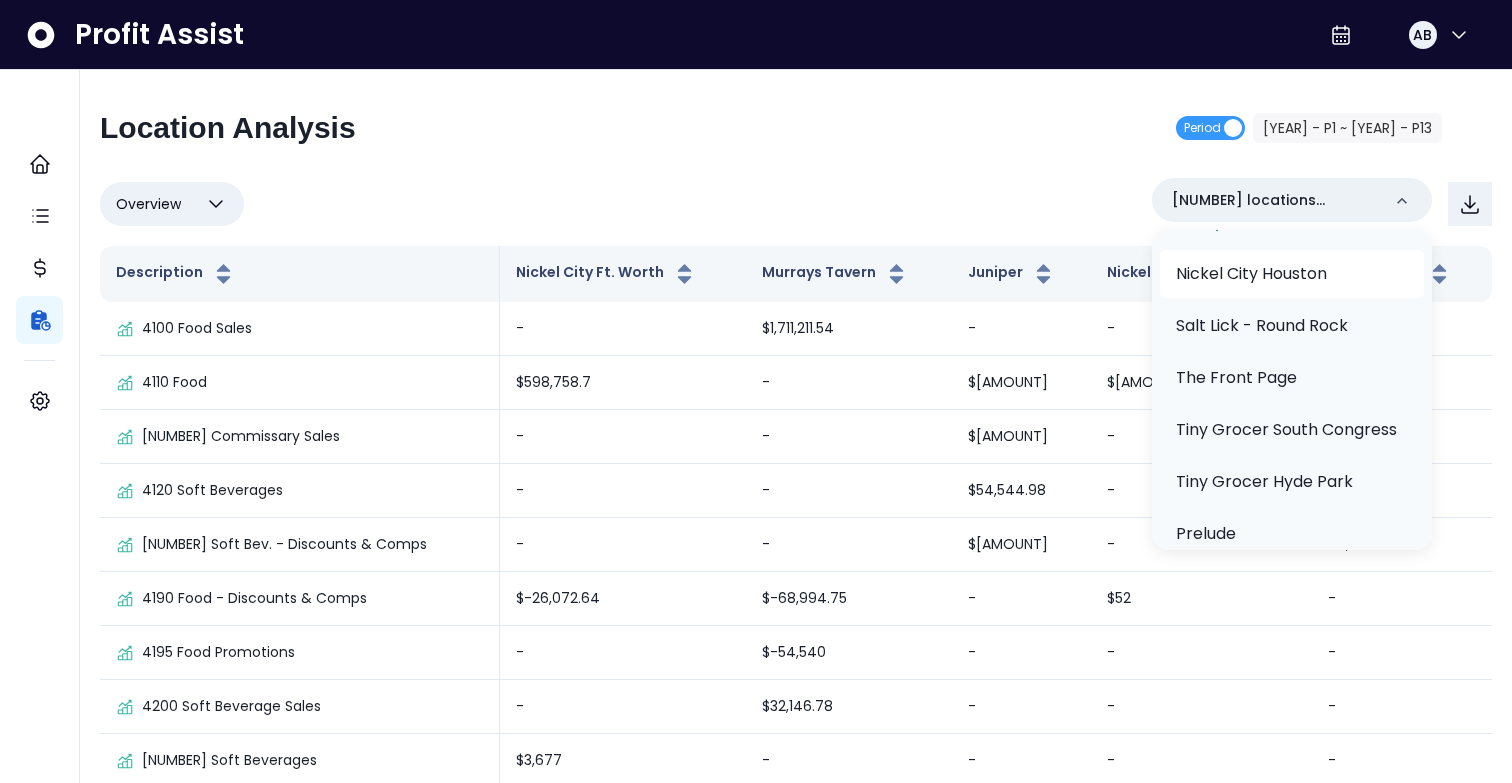 click on "Nickel City Houston" at bounding box center (1251, 274) 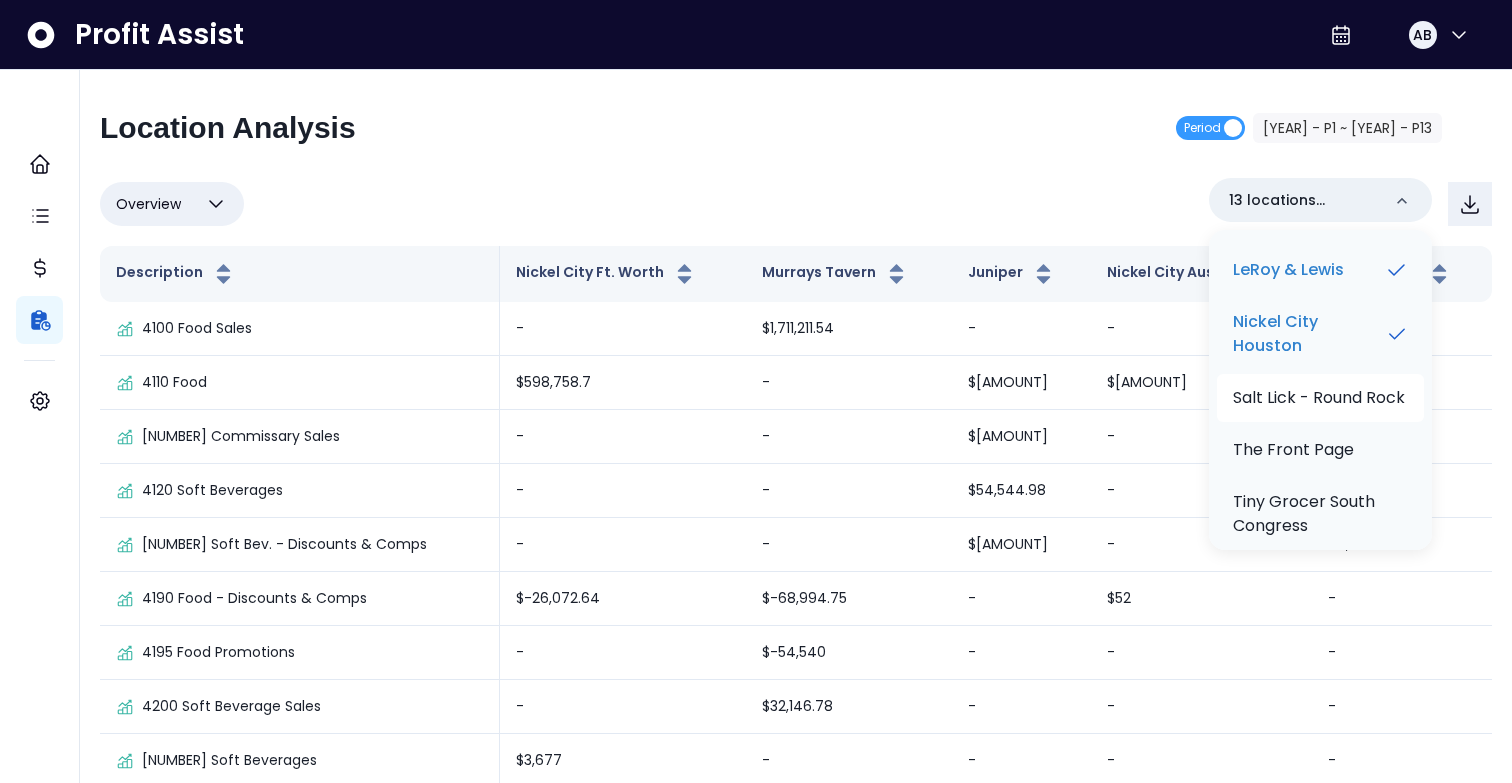 click on "Salt Lick - Round Rock" at bounding box center [1319, 398] 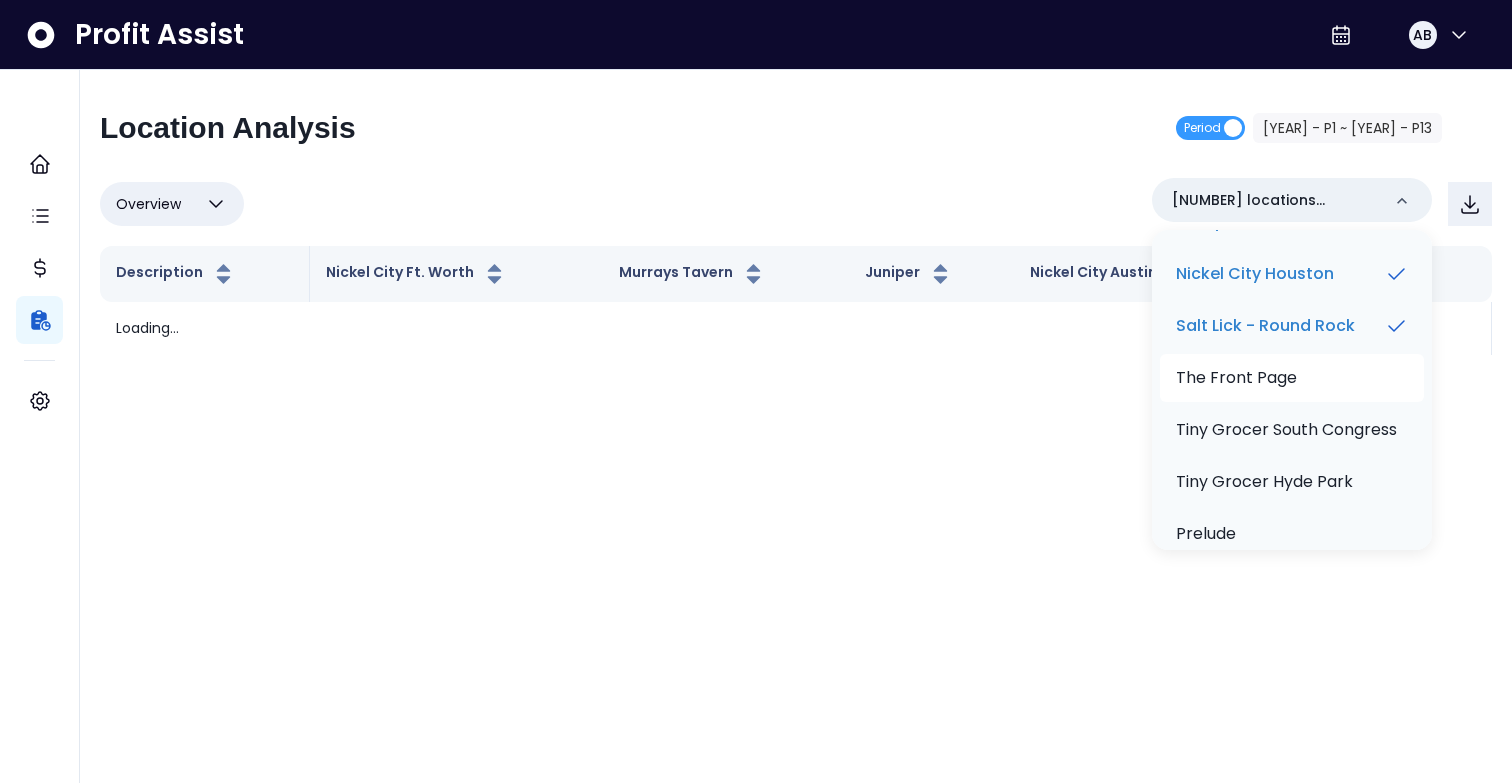 click on "The Front Page" at bounding box center (1236, 378) 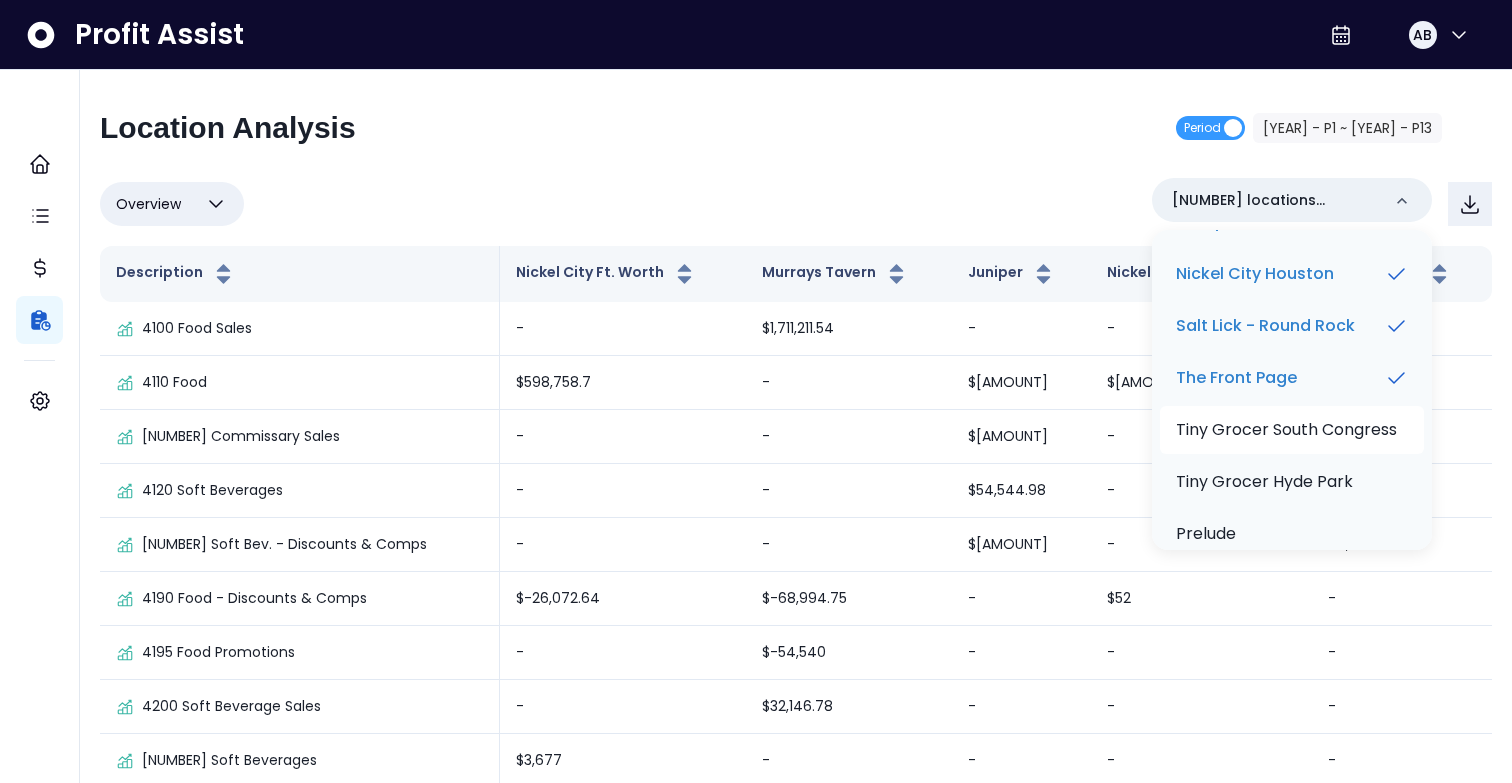 click on "Tiny Grocer South Congress" at bounding box center [1286, 430] 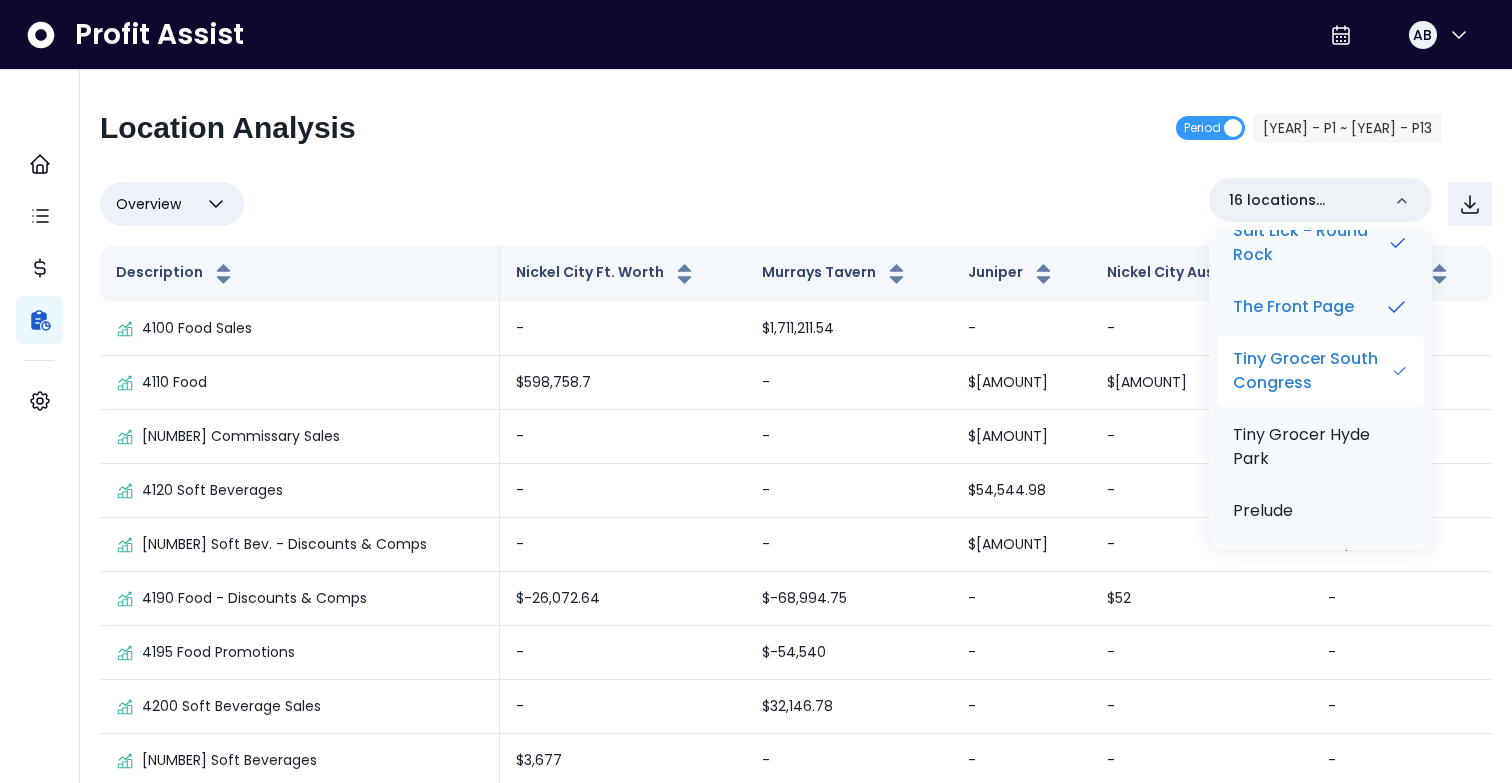 scroll, scrollTop: 891, scrollLeft: 0, axis: vertical 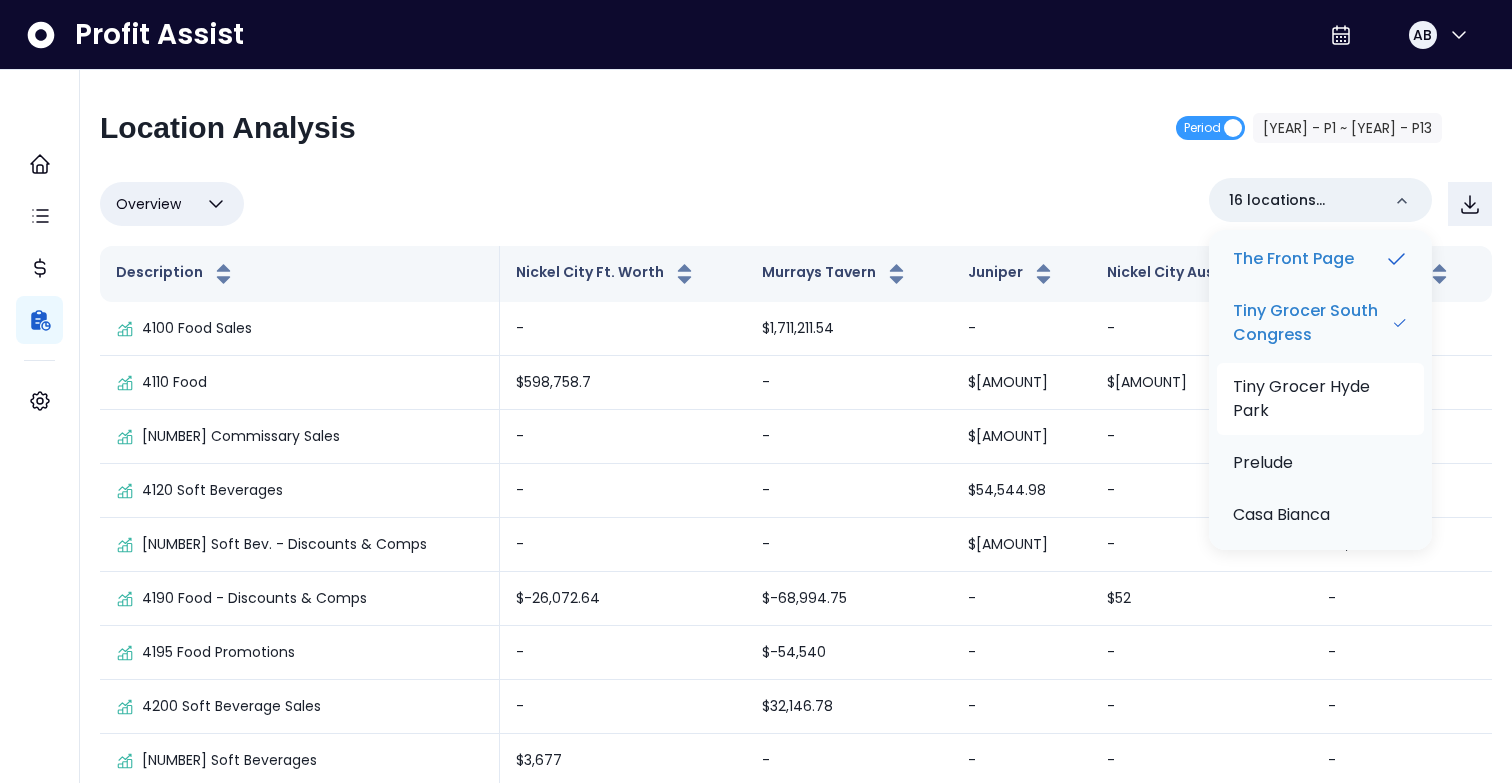 click on "Tiny Grocer Hyde Park" at bounding box center (1320, 399) 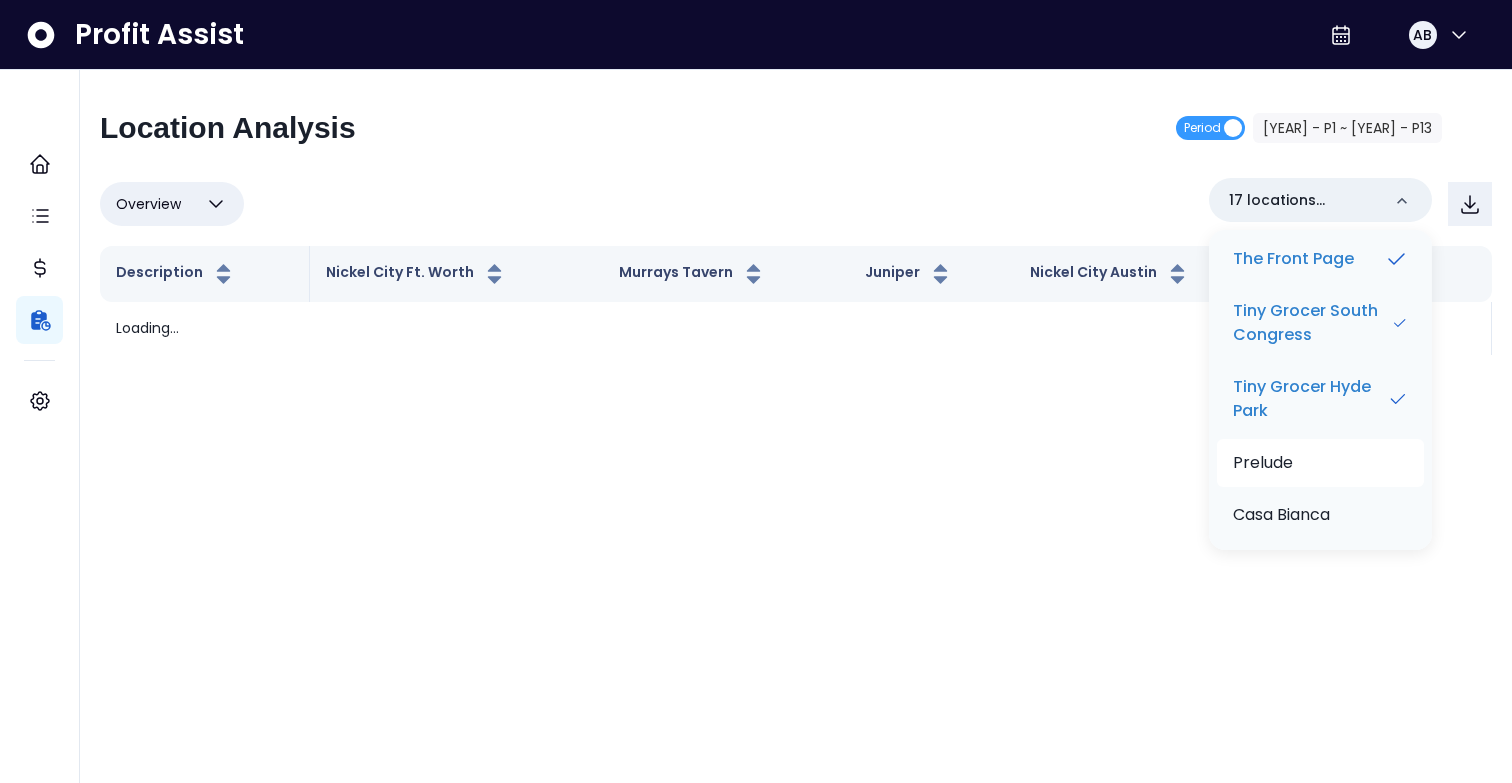 click on "Prelude" at bounding box center [1320, 463] 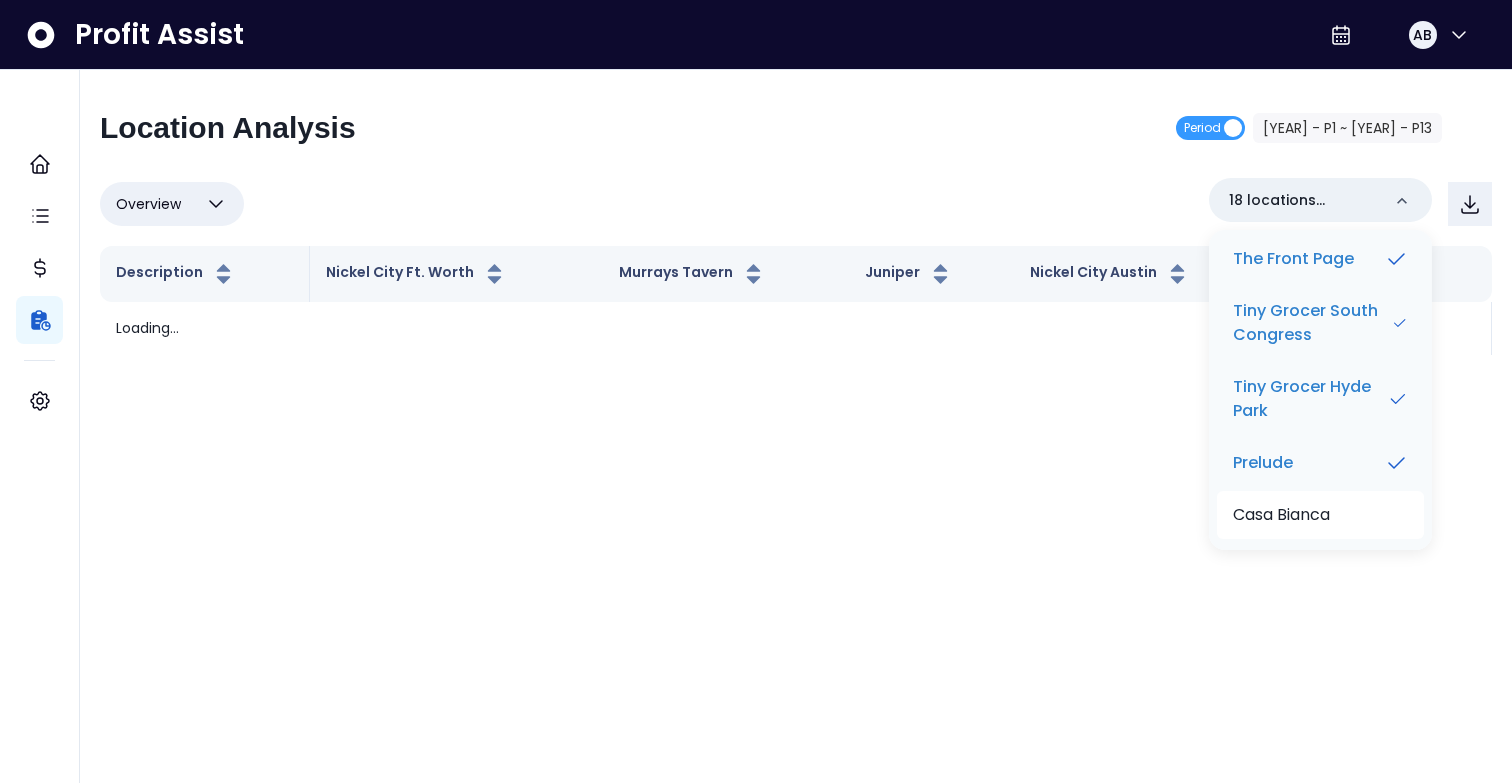 click on "Casa Bianca" at bounding box center [1281, 515] 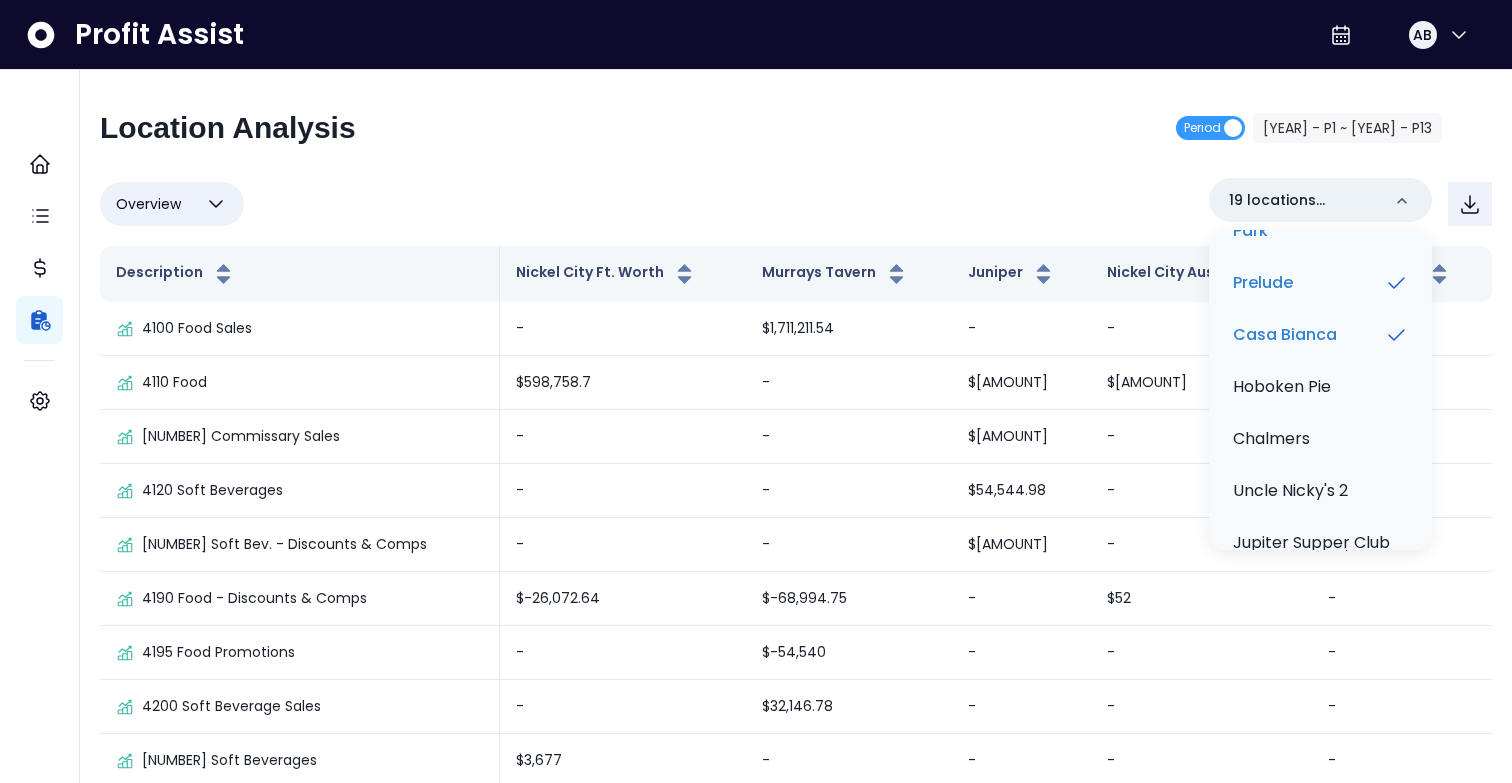scroll, scrollTop: 1110, scrollLeft: 0, axis: vertical 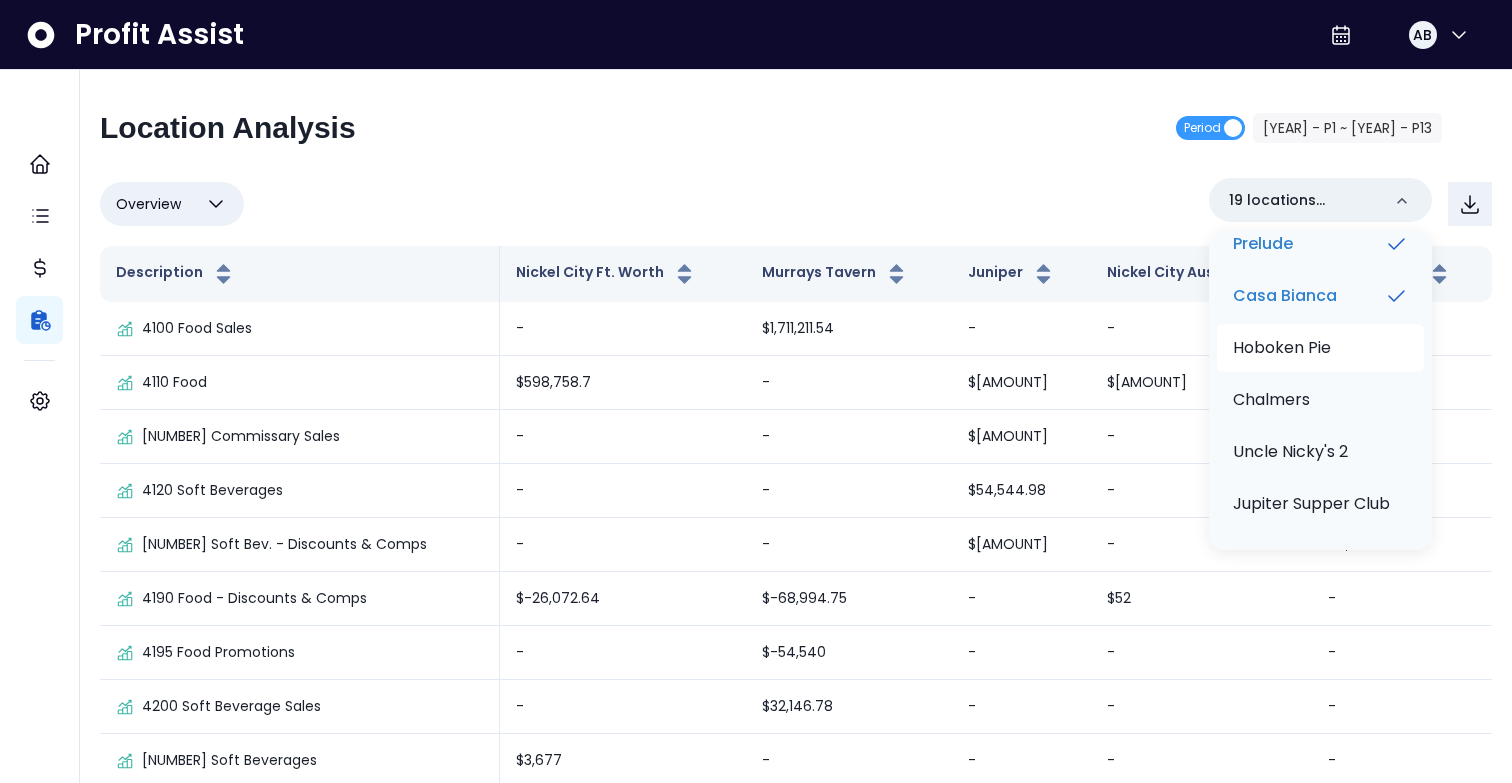 click on "Hoboken Pie" at bounding box center (1282, 348) 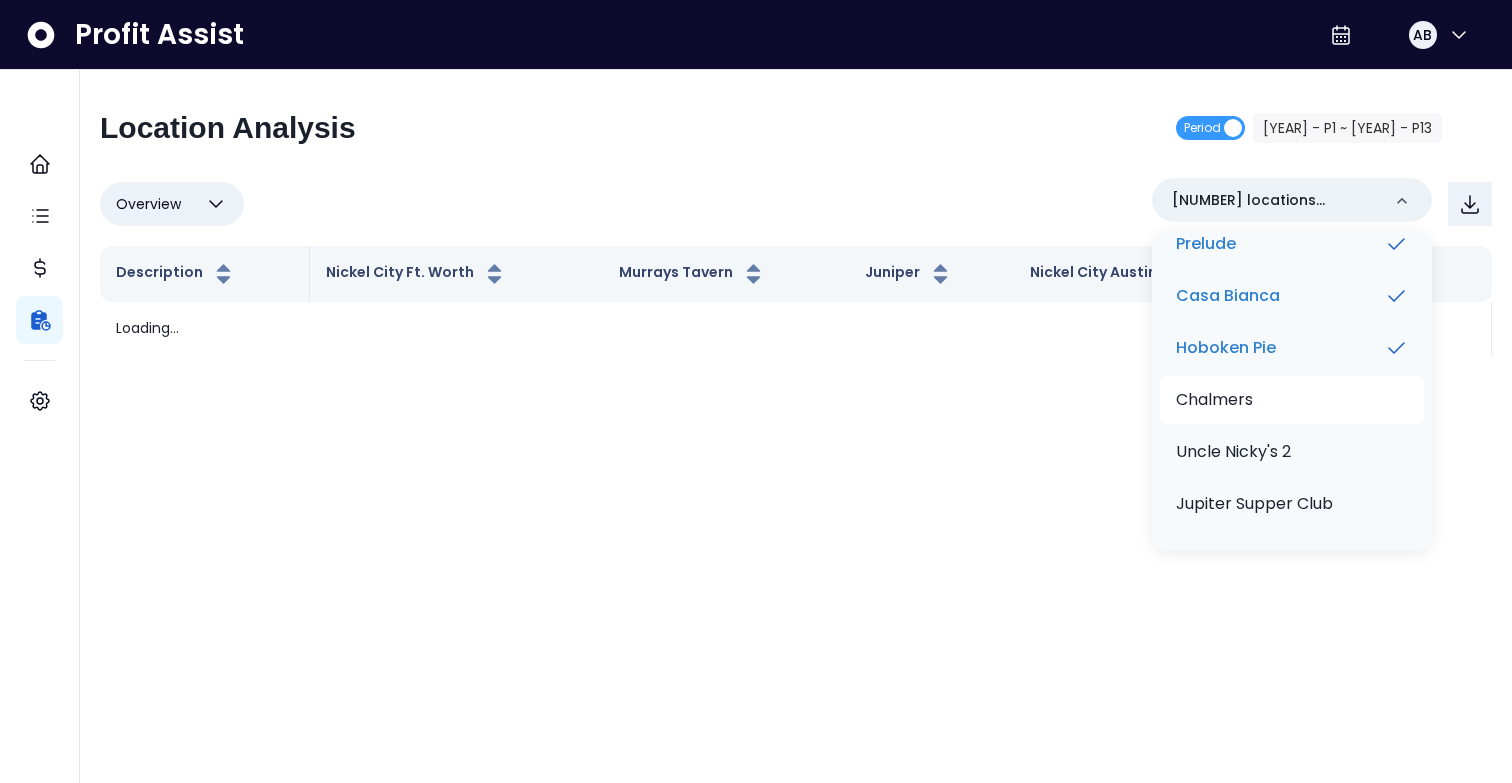 click on "Chalmers" at bounding box center (1214, 400) 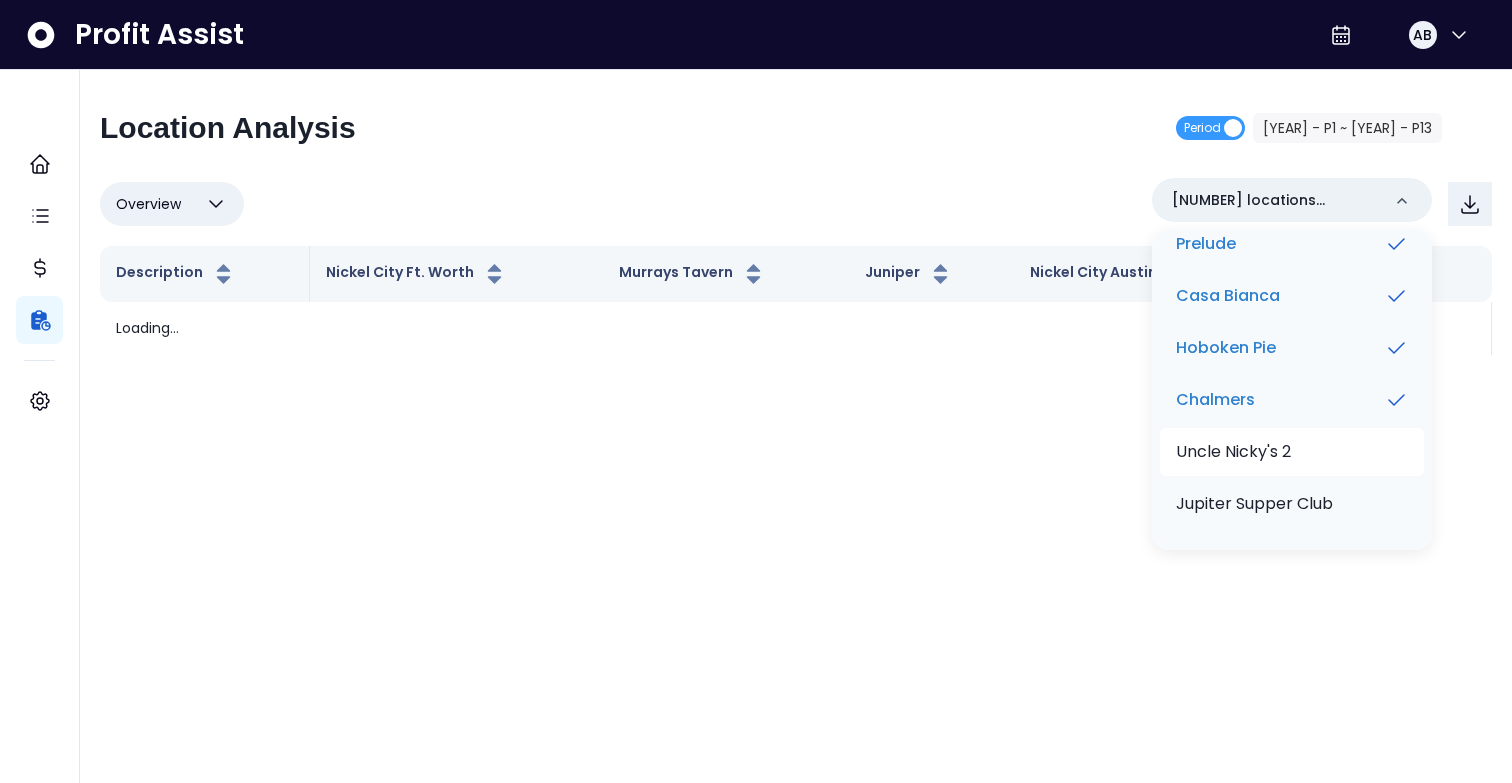 click on "Uncle Nicky's 2" at bounding box center (1292, 452) 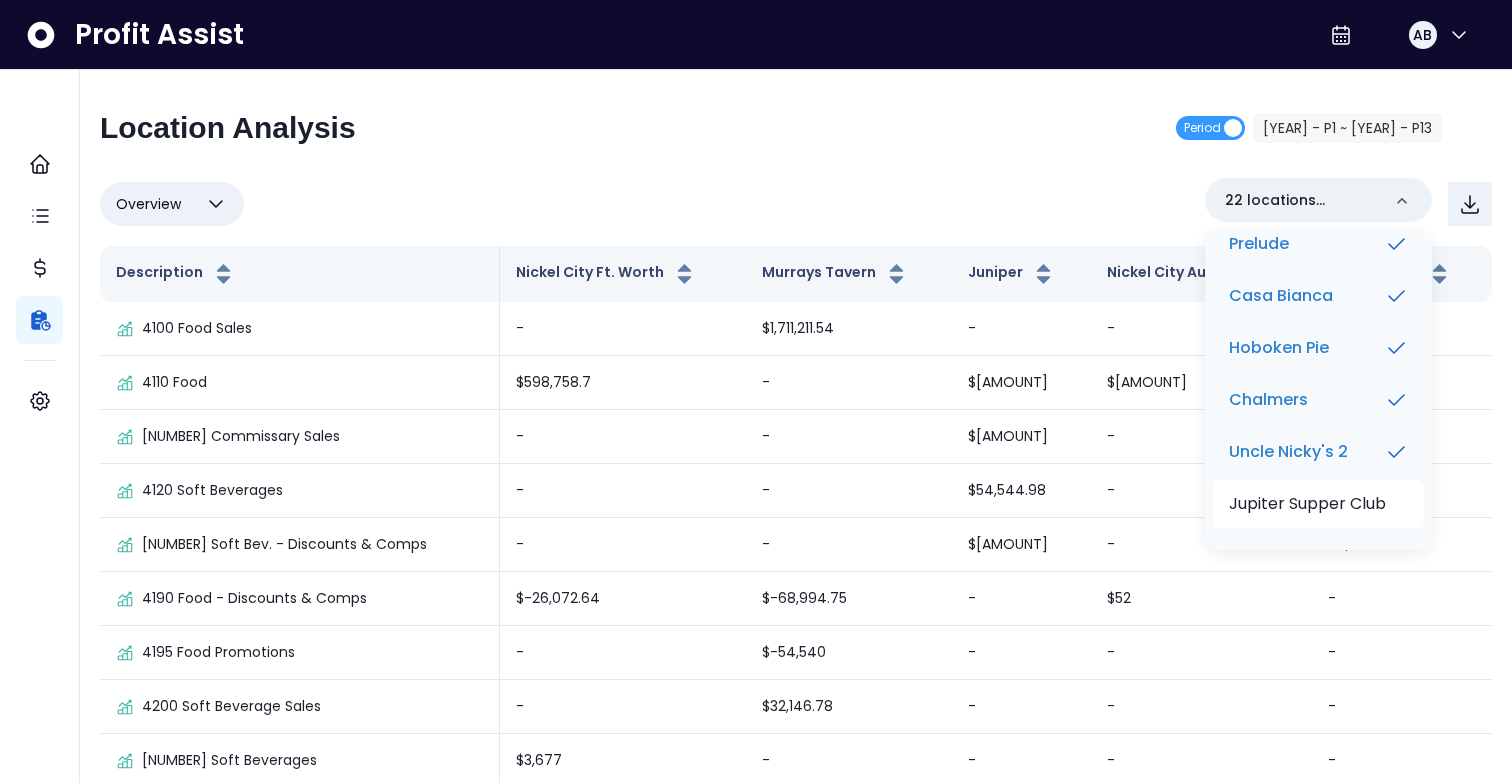 click on "Jupiter Supper Club" at bounding box center (1307, 504) 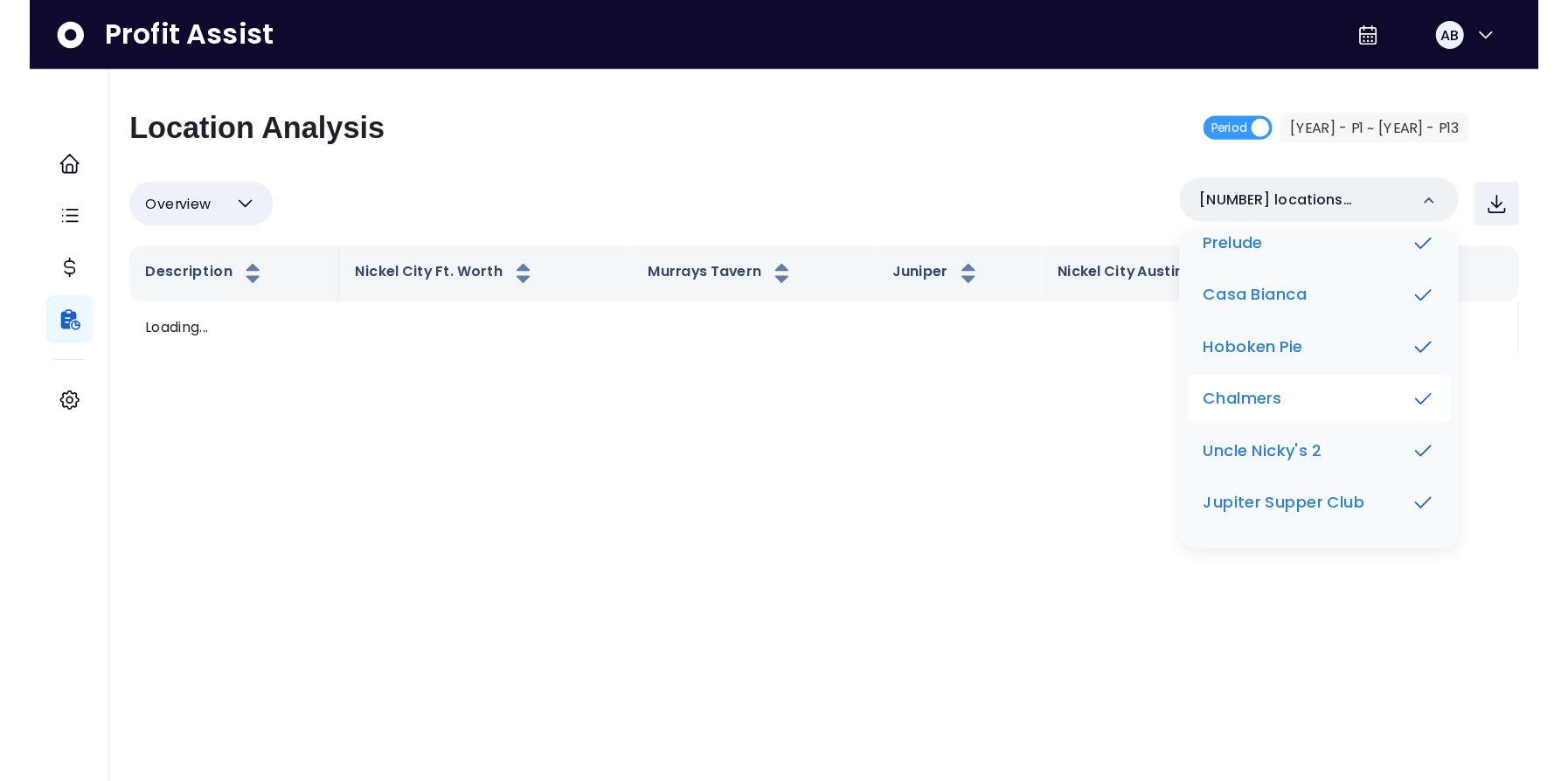 scroll, scrollTop: 991, scrollLeft: 0, axis: vertical 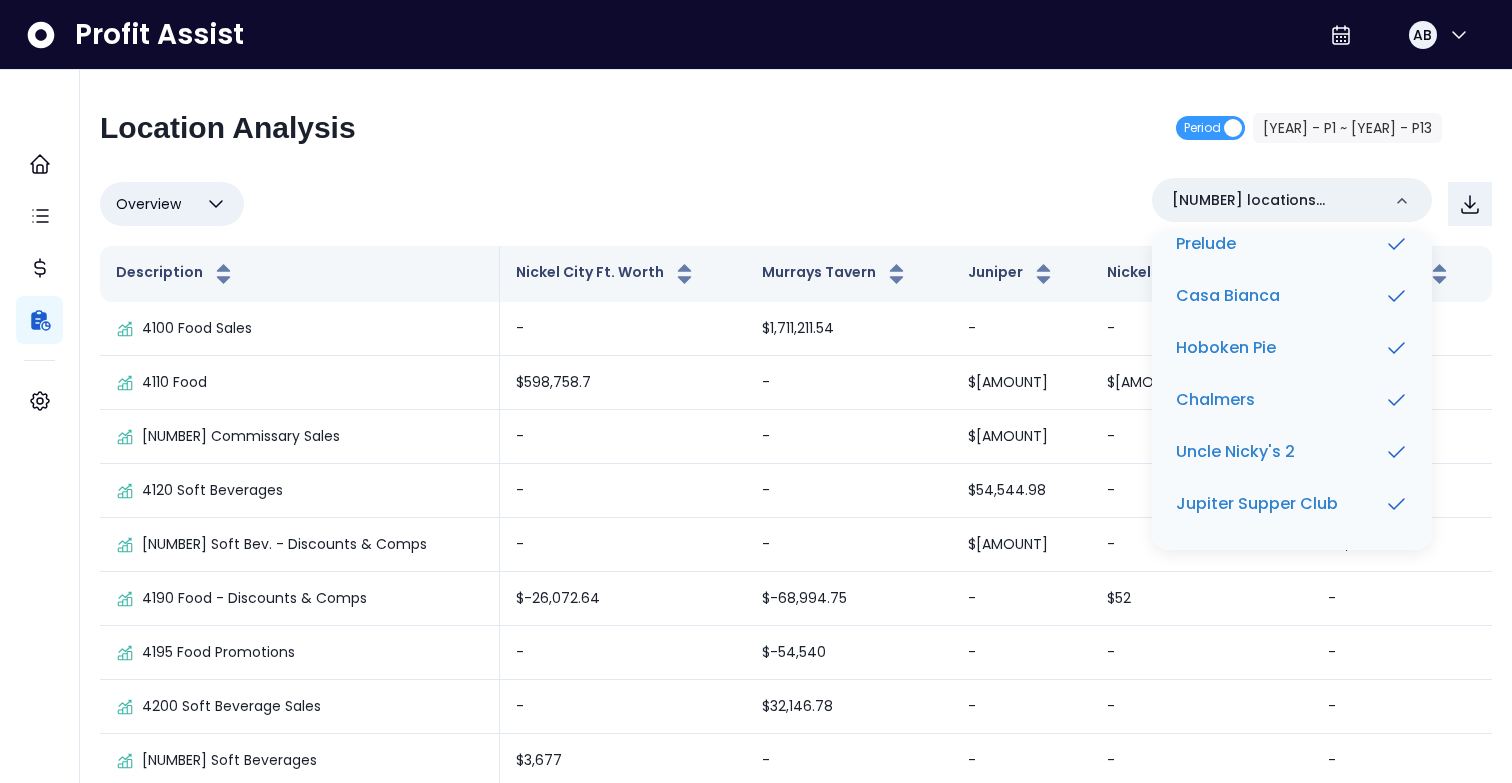 click on "Overview Overview % of cost % of sales % of budget ******** 23 locations selected Murrays Tavern Juniper Nickel City Austin Nickel City Ft. Worth Uncle Nickys The Local Briscuits Dirdie Birdie Hopscotch Hopscotch Interactive Kokos - Moody LeRoy & Lewis Nickel City Houston Salt Lick - Round Rock The Front Page Tiny Grocer South Congress Tiny Grocer Hyde Park Prelude Casa Bianca Hoboken Pie Chalmers Uncle Nicky's 2 Jupiter Supper Club" at bounding box center (796, 204) 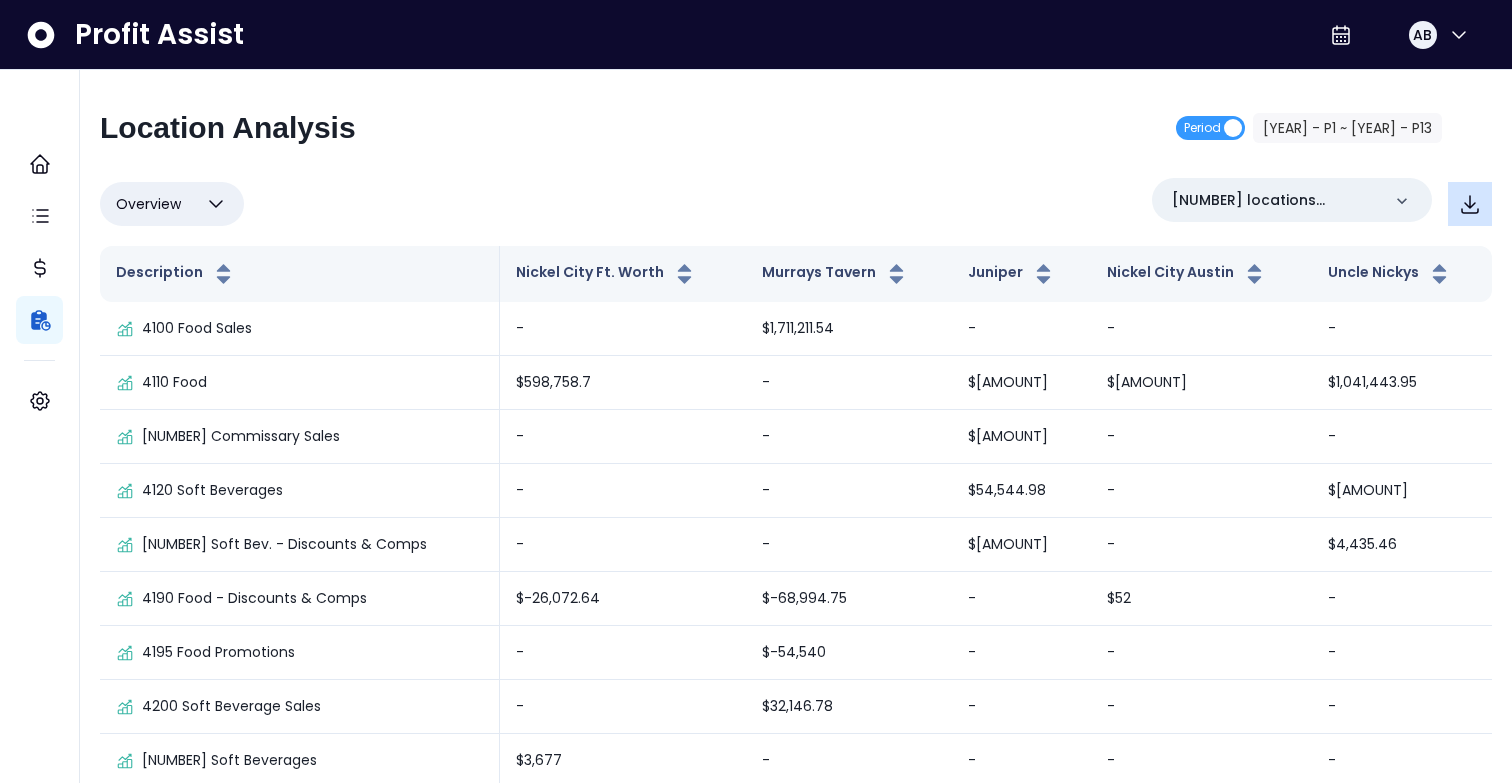 click 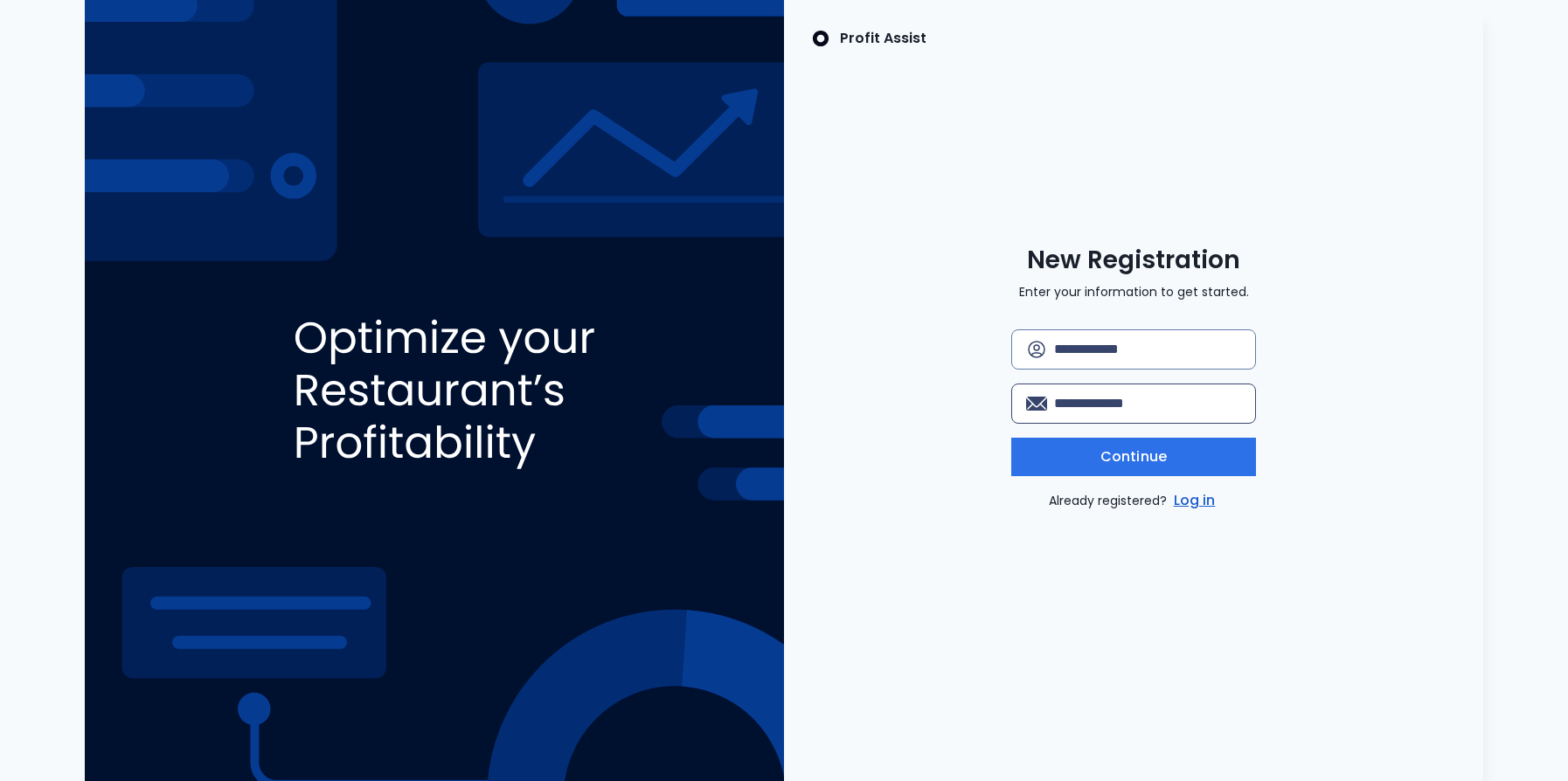 scroll, scrollTop: 0, scrollLeft: 0, axis: both 